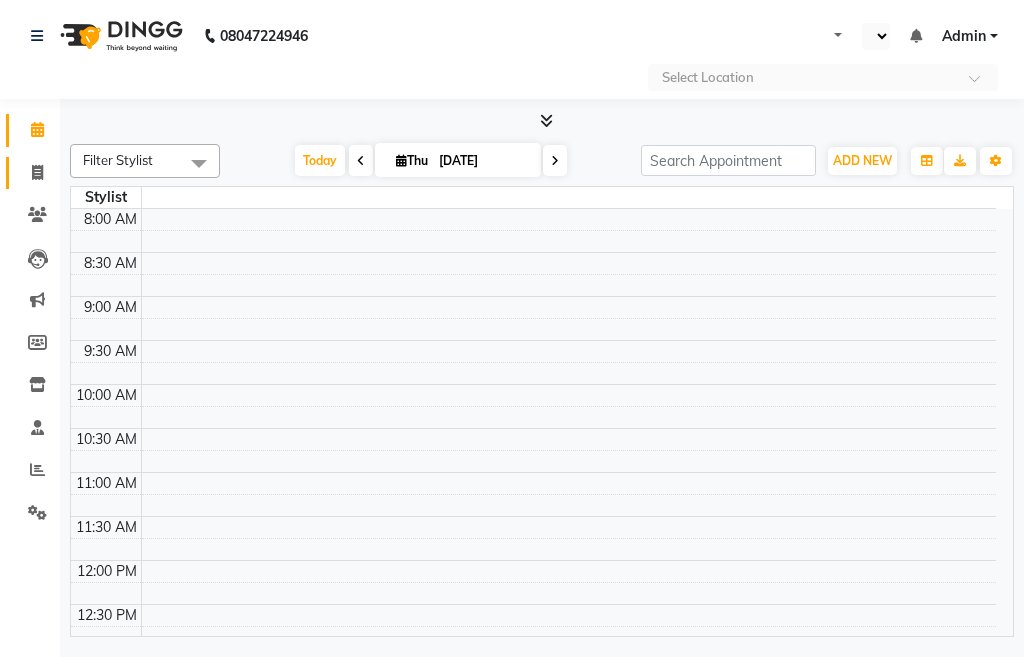 click 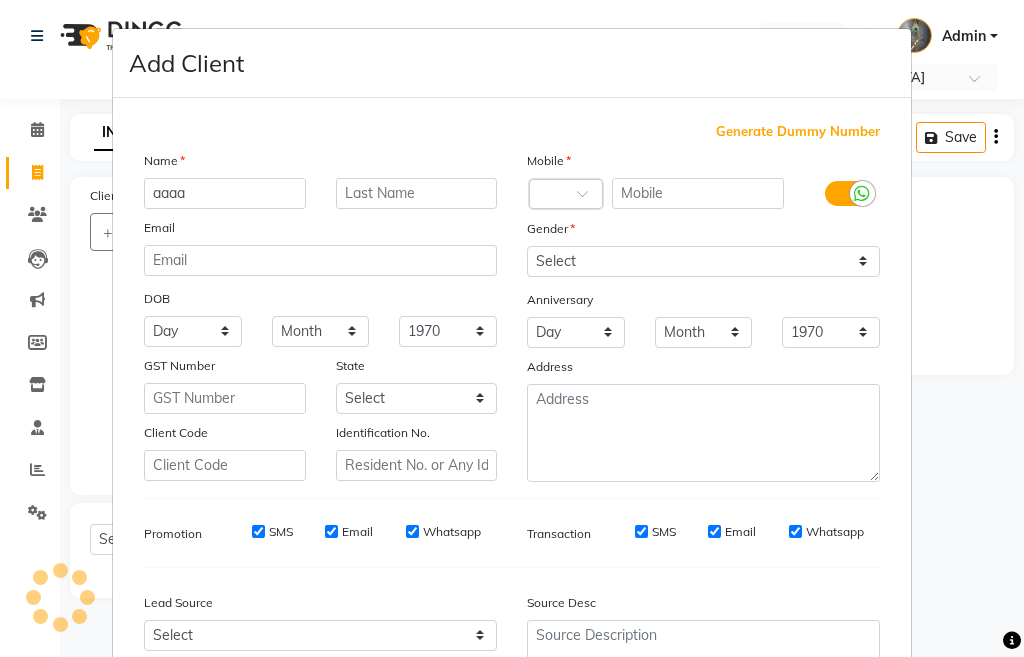 click on "Cancel" 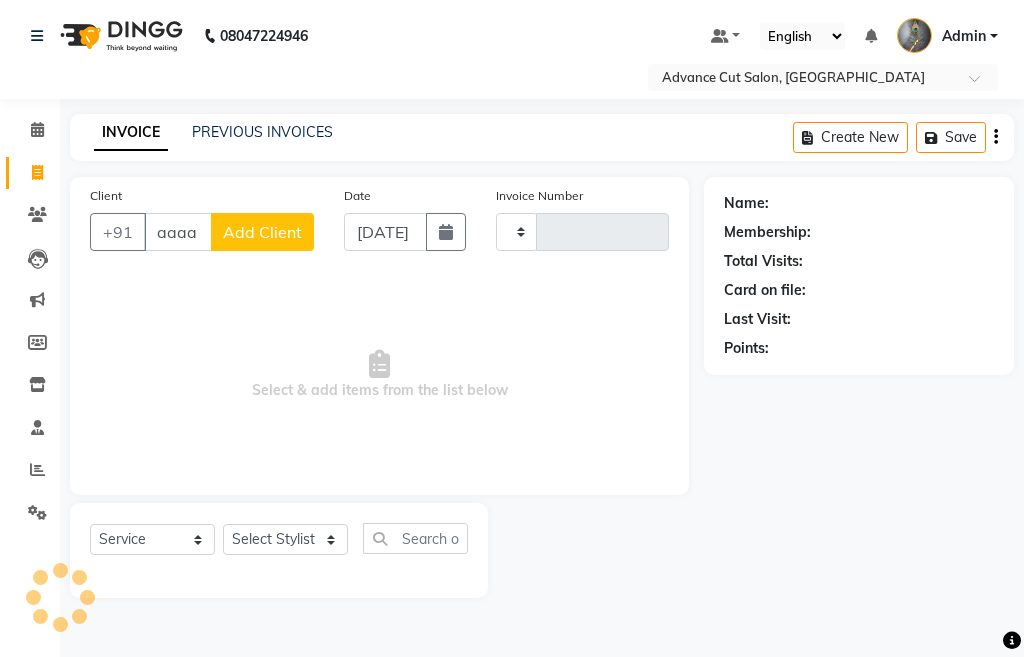 scroll, scrollTop: 0, scrollLeft: 0, axis: both 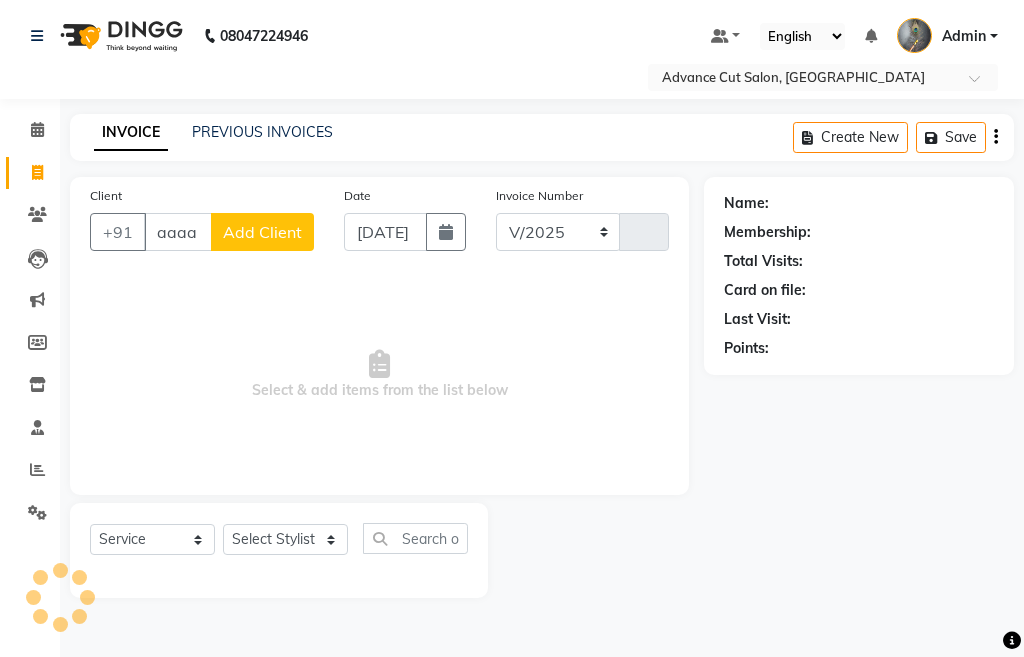 select on "4939" 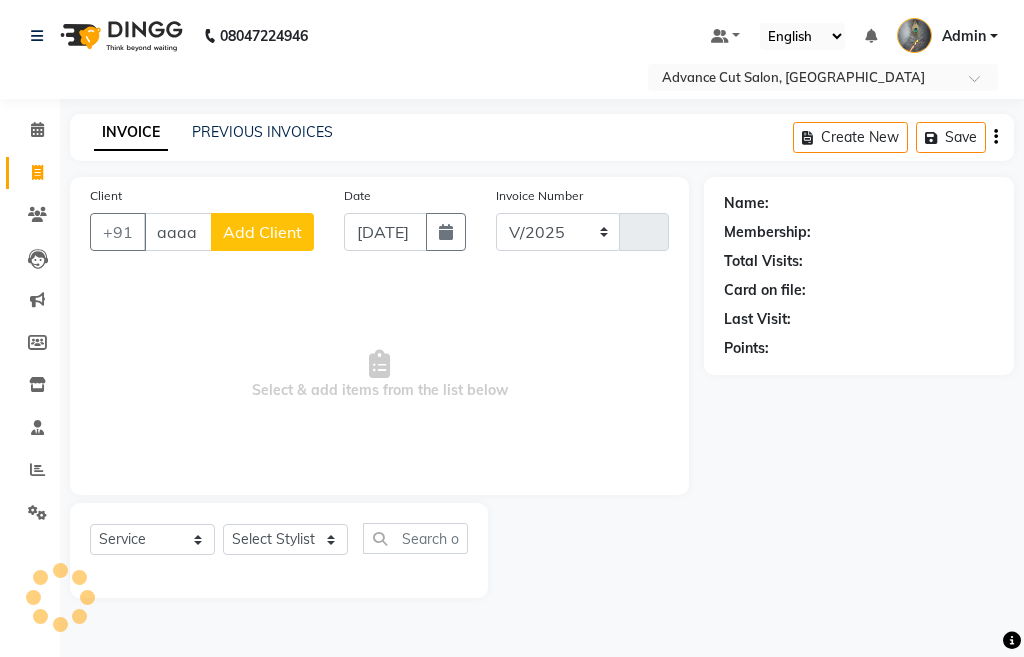 type on "2581" 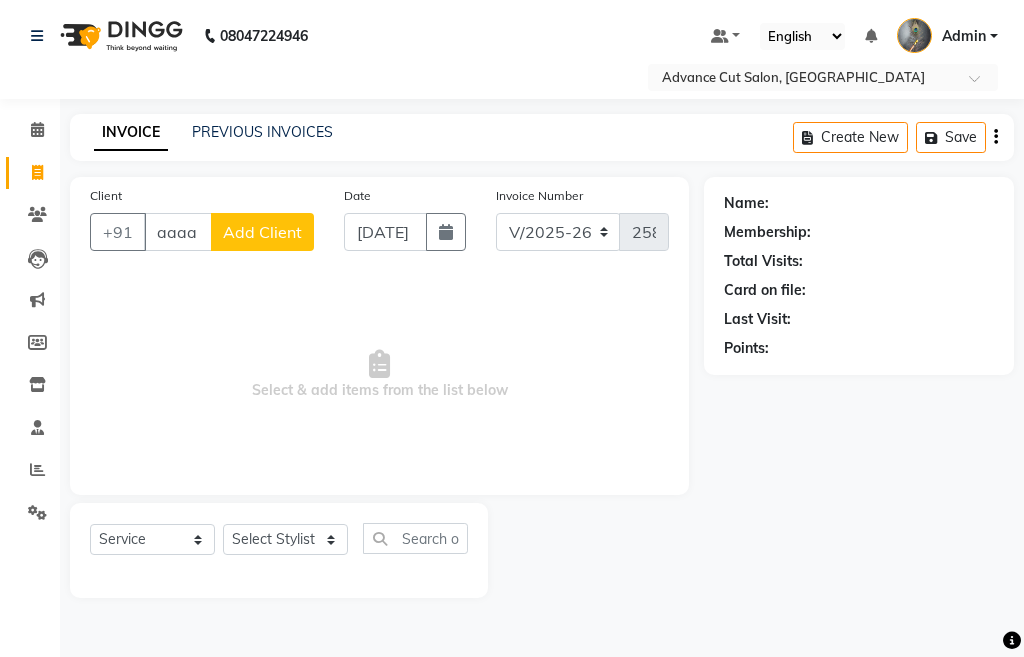 type 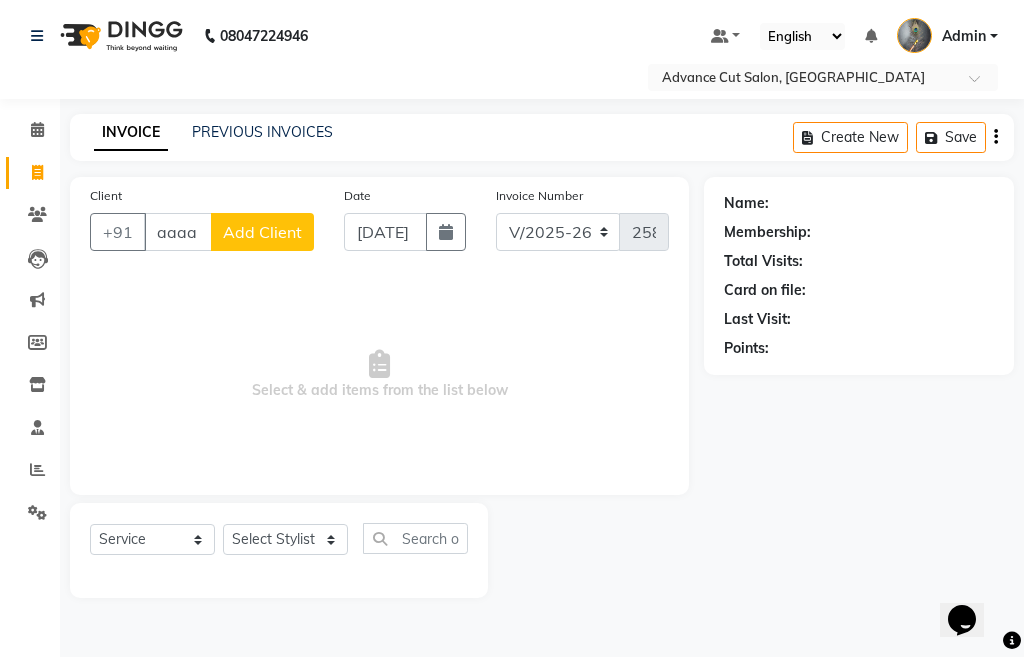 scroll, scrollTop: 0, scrollLeft: 0, axis: both 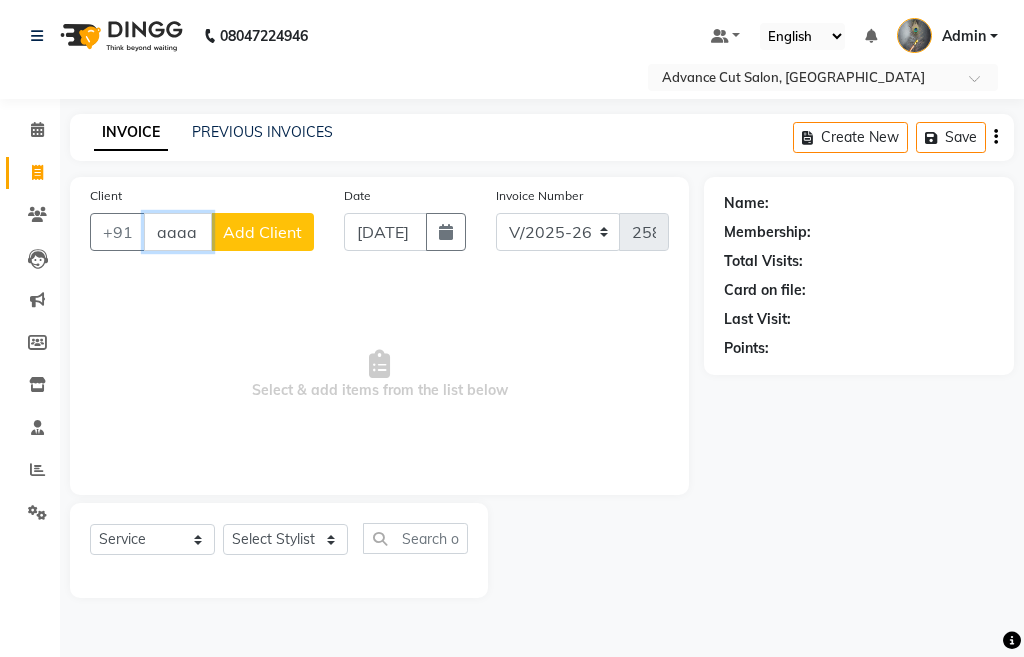 click on "aaaa" at bounding box center (178, 232) 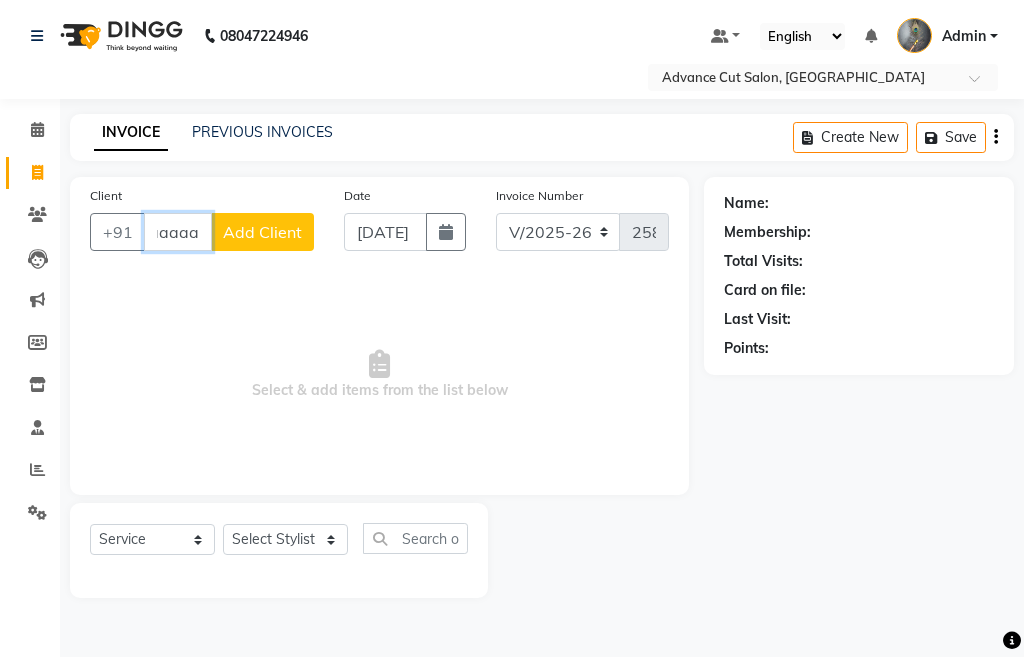 scroll, scrollTop: 0, scrollLeft: 18, axis: horizontal 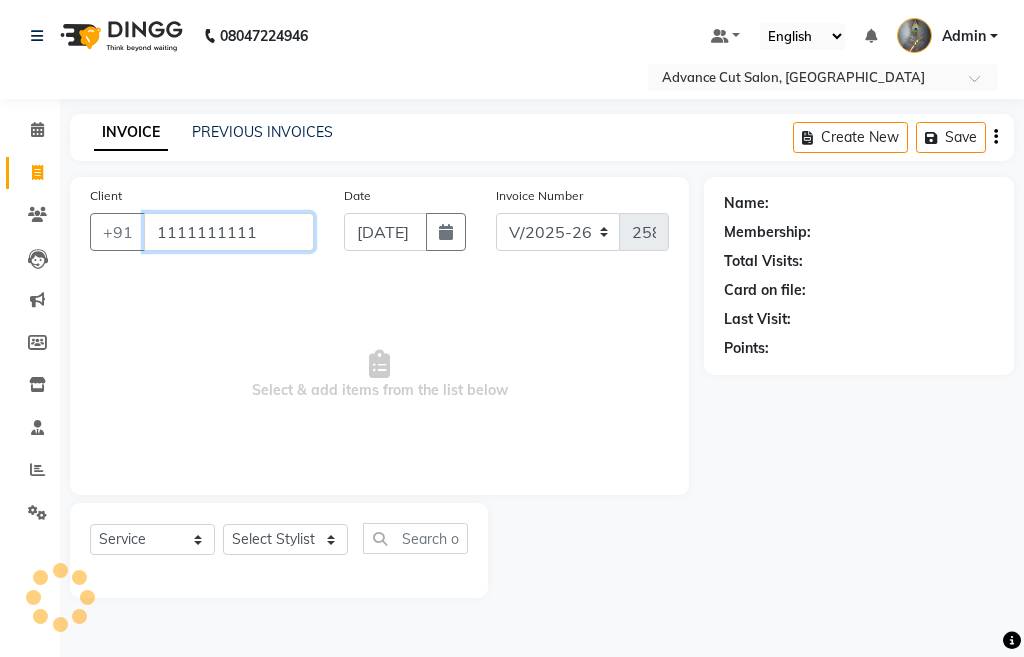 type on "1111111111" 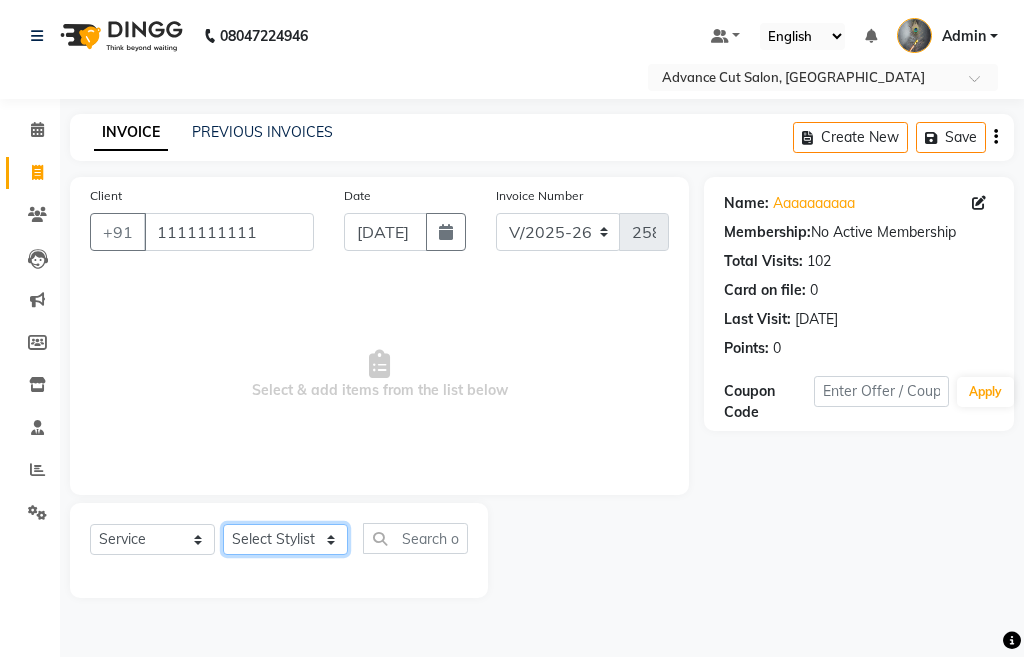 click on "Select Stylist Admin chahit COUNTOR [PERSON_NAME] mamta [PERSON_NAME] navi [PERSON_NAME] [PERSON_NAME] [PERSON_NAME] sunny tip" 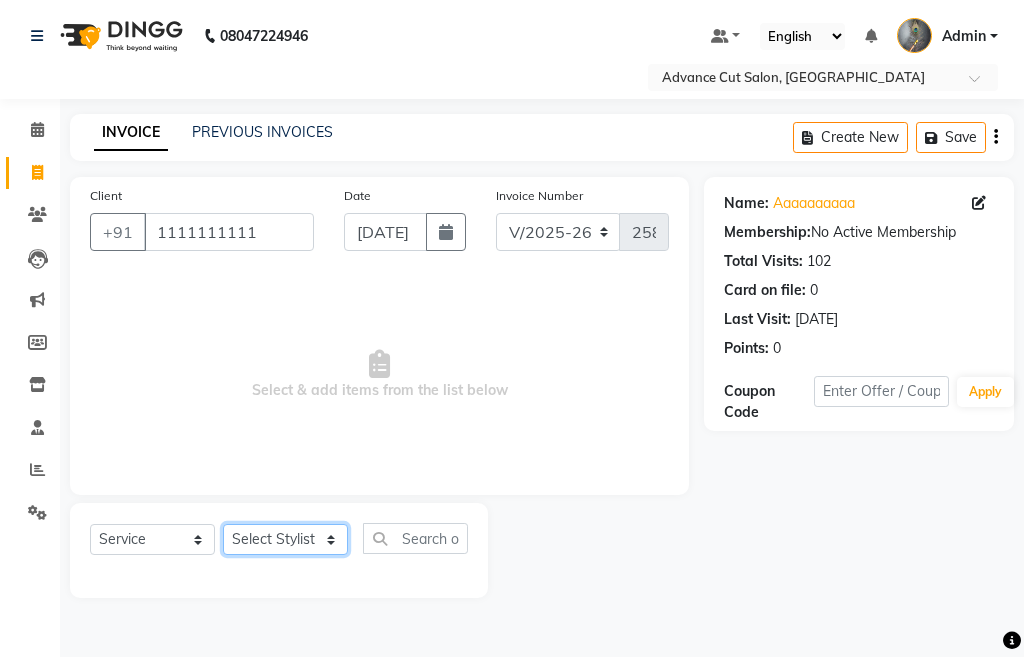 select on "58461" 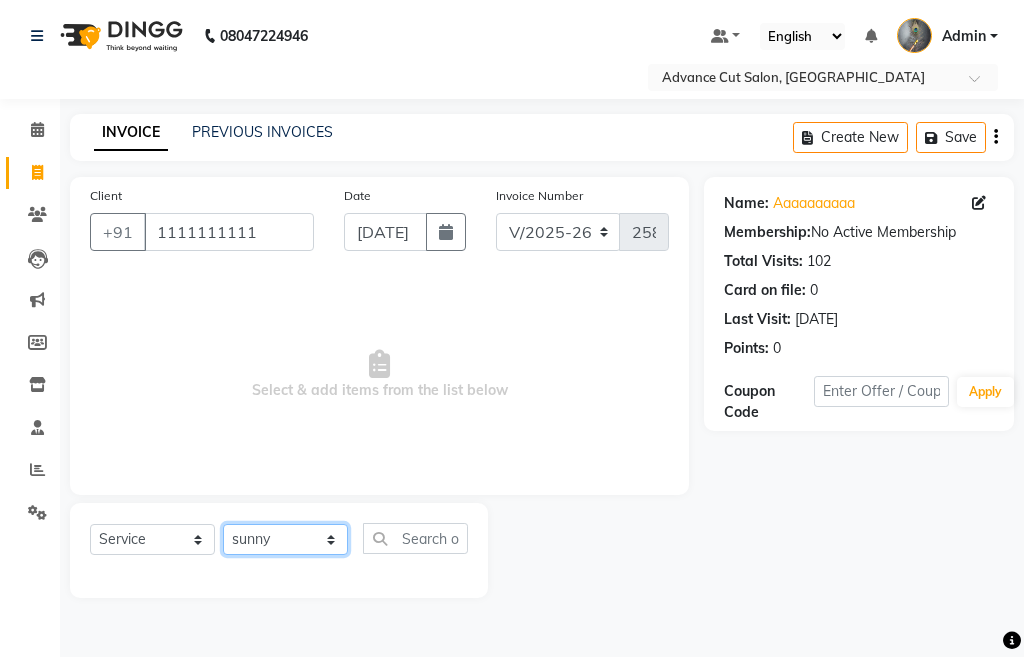 click on "Select Stylist Admin chahit COUNTOR [PERSON_NAME] mamta [PERSON_NAME] navi [PERSON_NAME] [PERSON_NAME] [PERSON_NAME] sunny tip" 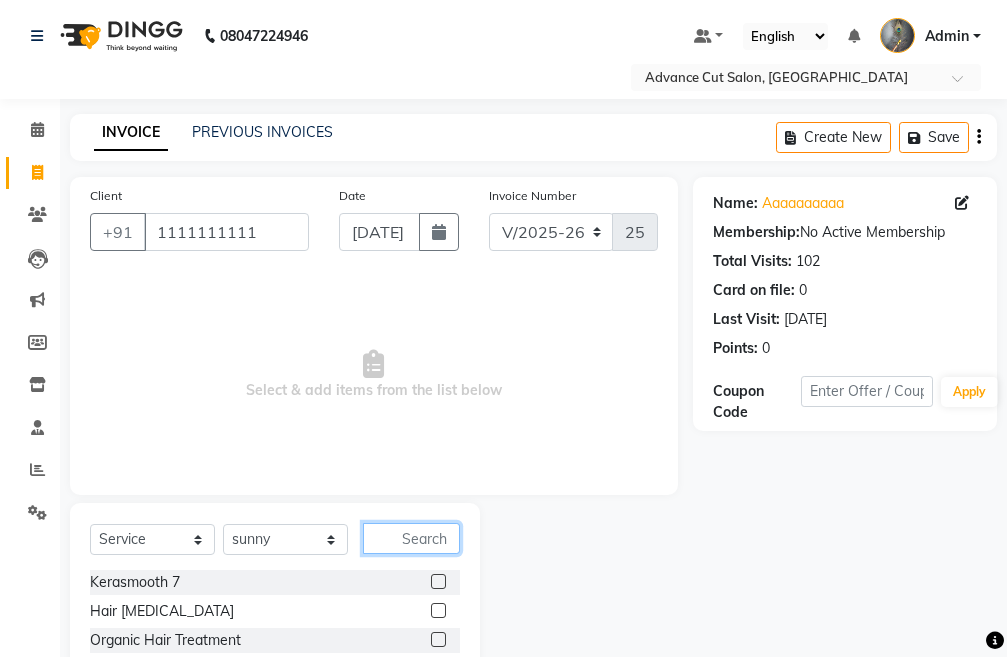 click 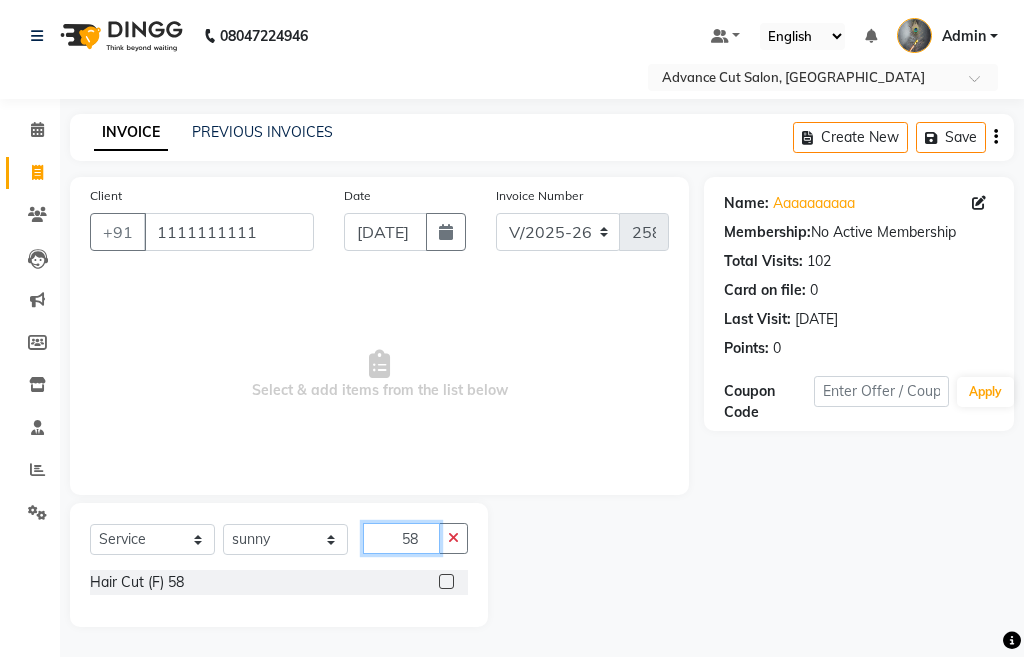 type on "58" 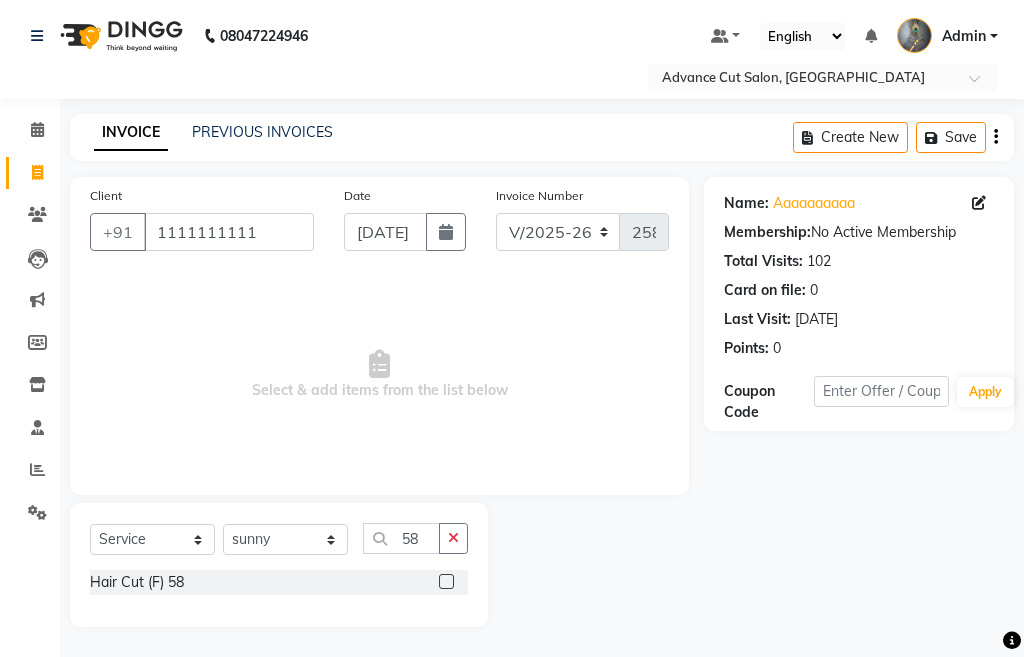 click 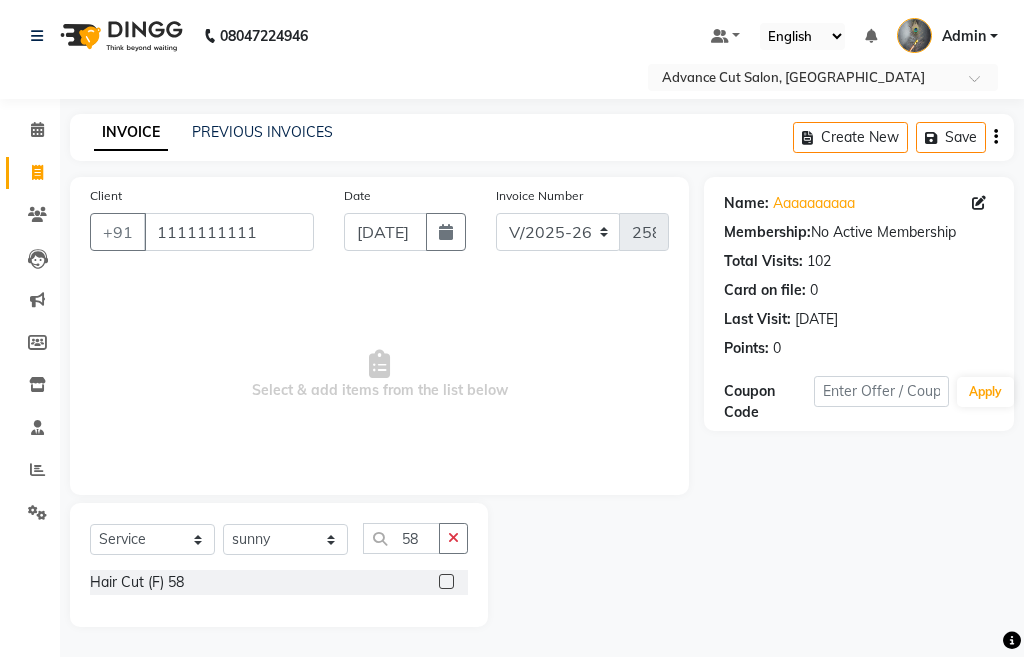 click 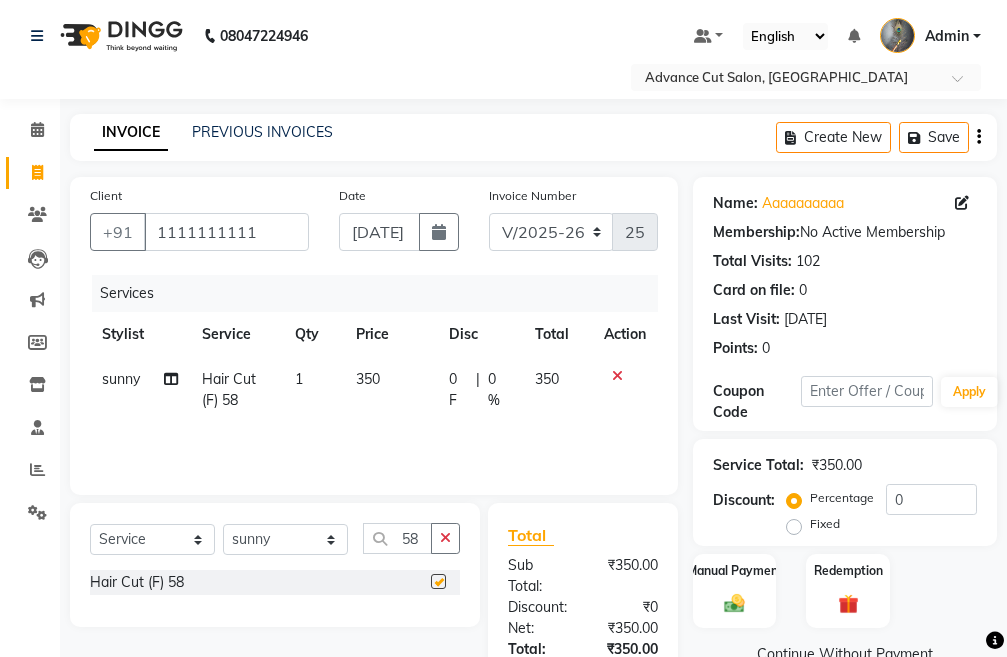 checkbox on "false" 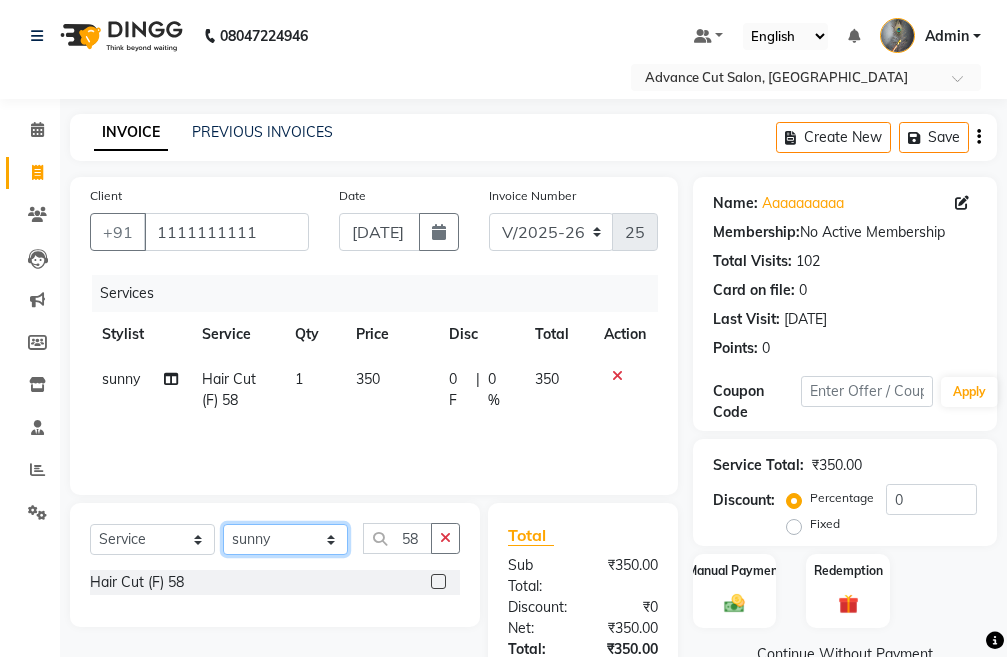 click on "Select Stylist Admin chahit COUNTOR [PERSON_NAME] mamta [PERSON_NAME] navi [PERSON_NAME] [PERSON_NAME] [PERSON_NAME] sunny tip" 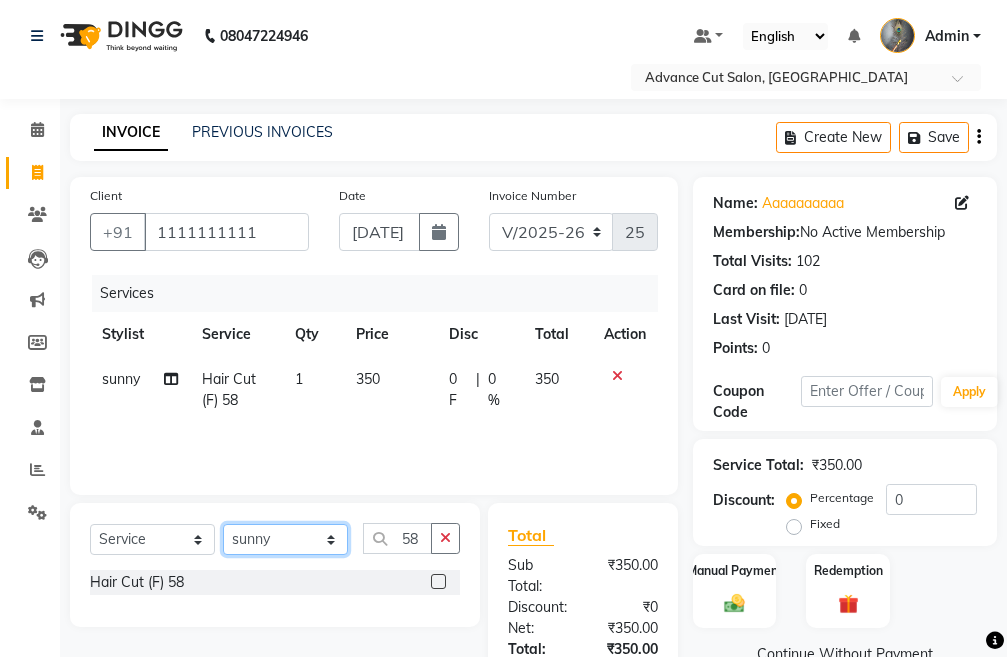 select on "78660" 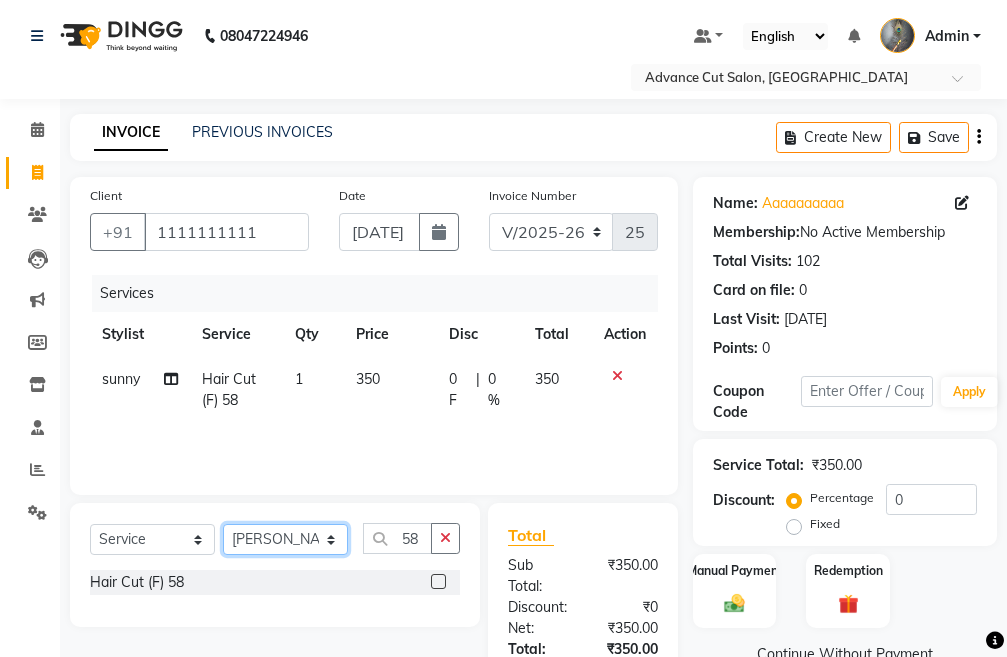 click on "Select Stylist Admin chahit COUNTOR [PERSON_NAME] mamta [PERSON_NAME] navi [PERSON_NAME] [PERSON_NAME] [PERSON_NAME] sunny tip" 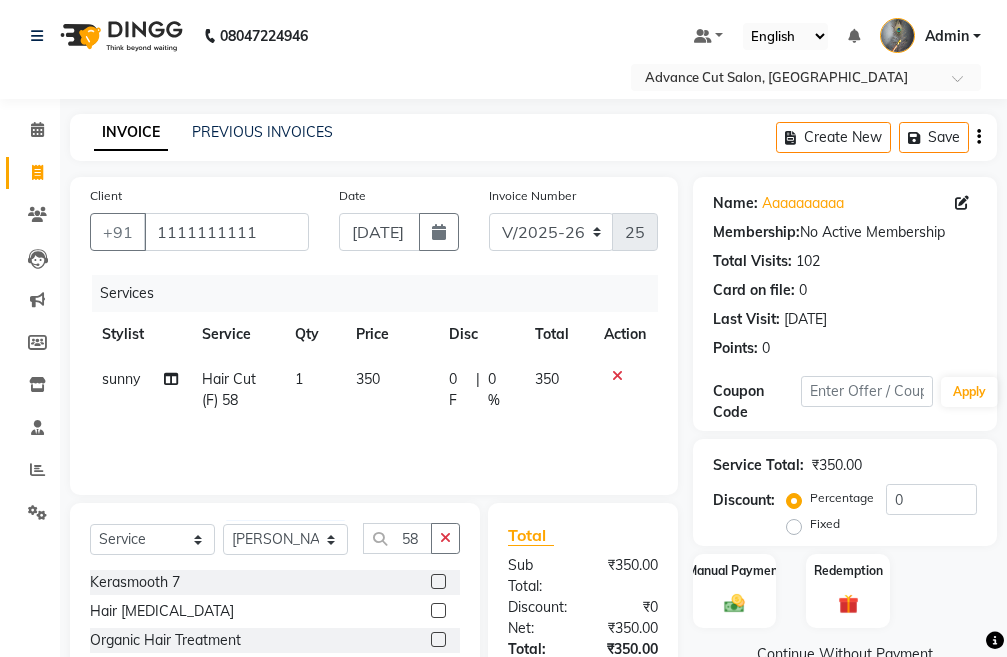 drag, startPoint x: 439, startPoint y: 540, endPoint x: 426, endPoint y: 538, distance: 13.152946 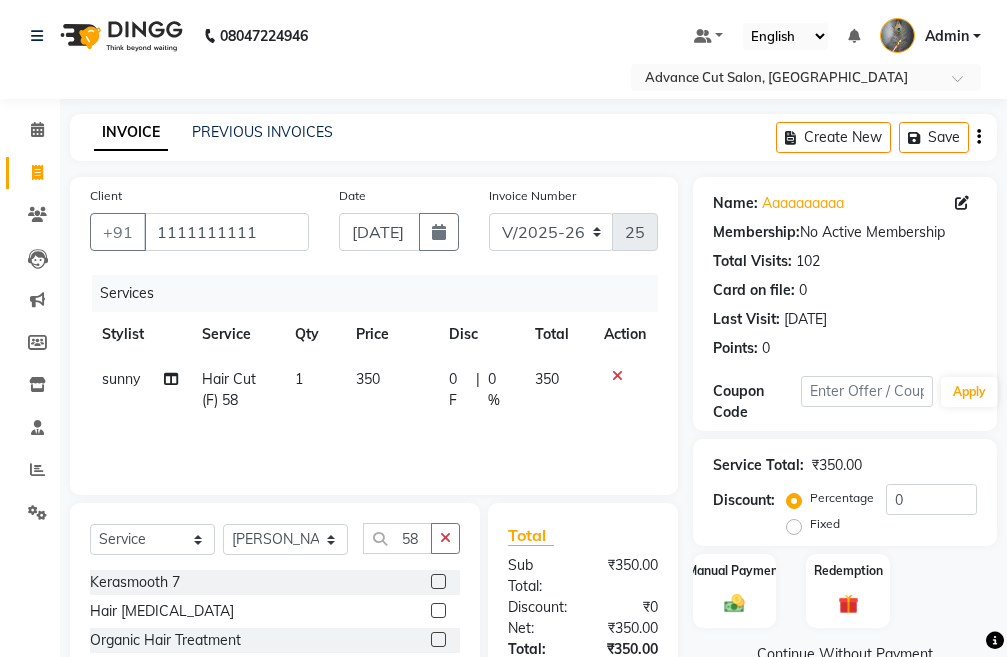 click 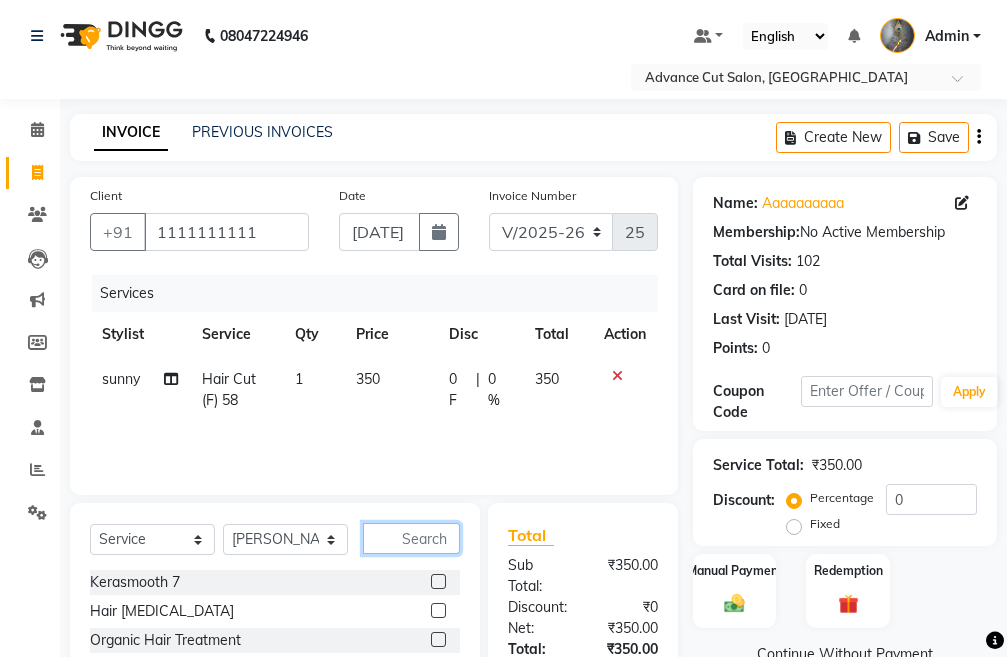click 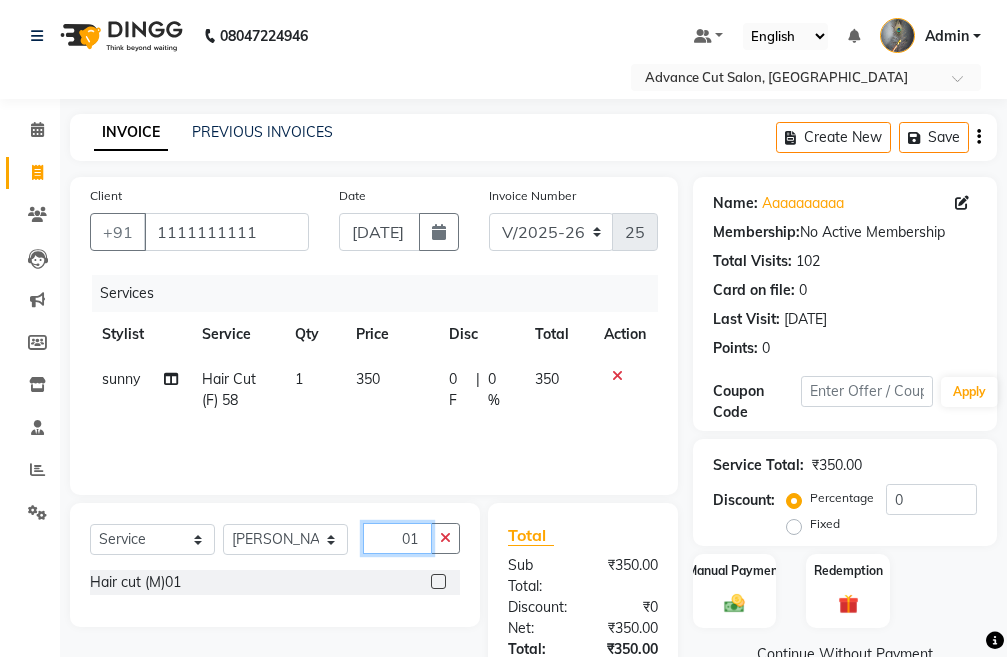 type on "01" 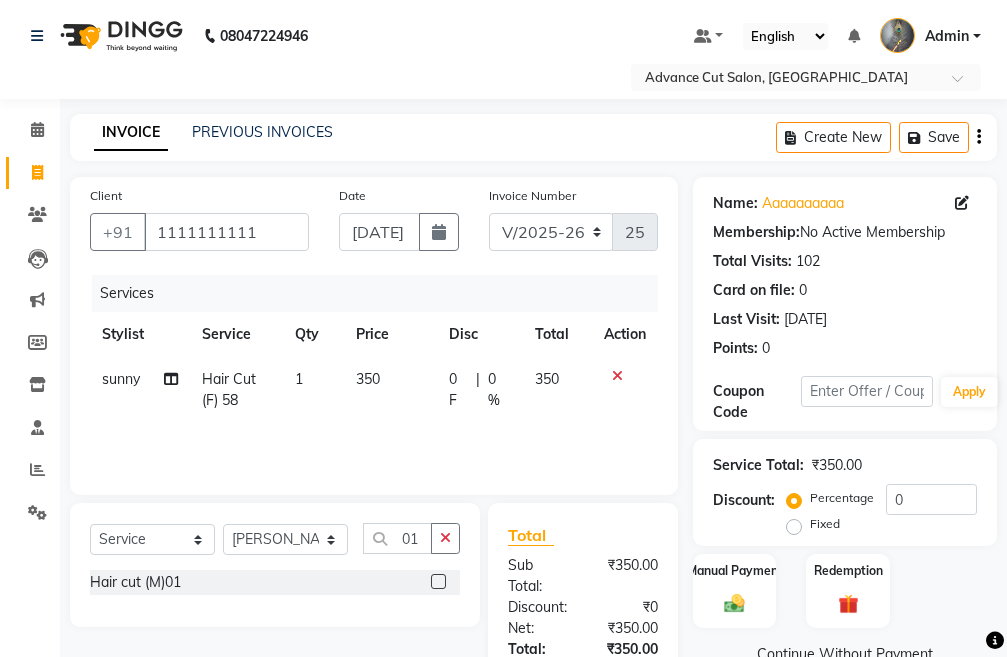 click 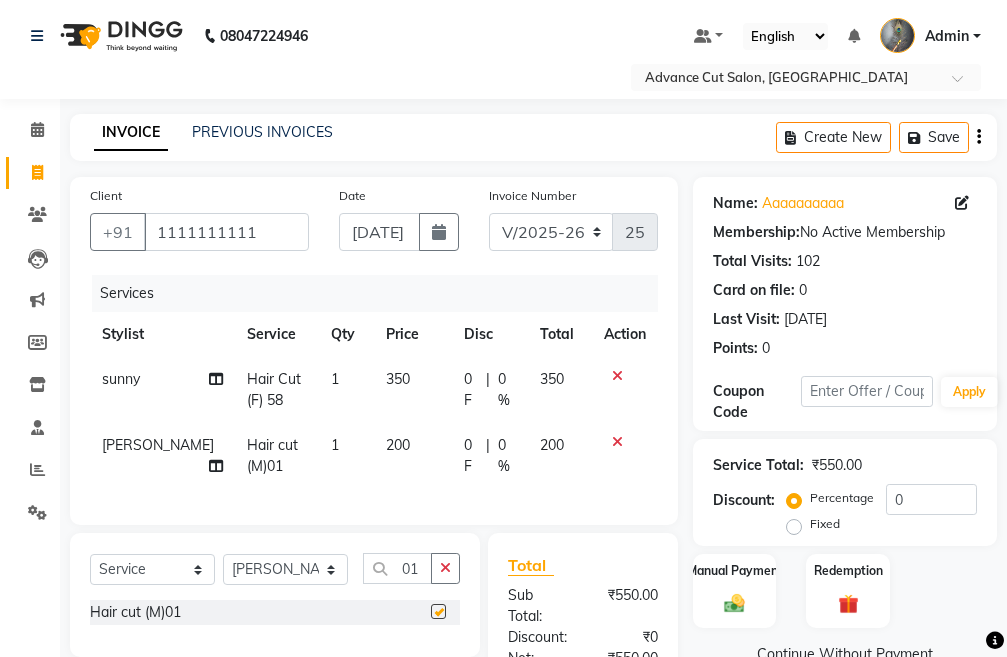 checkbox on "false" 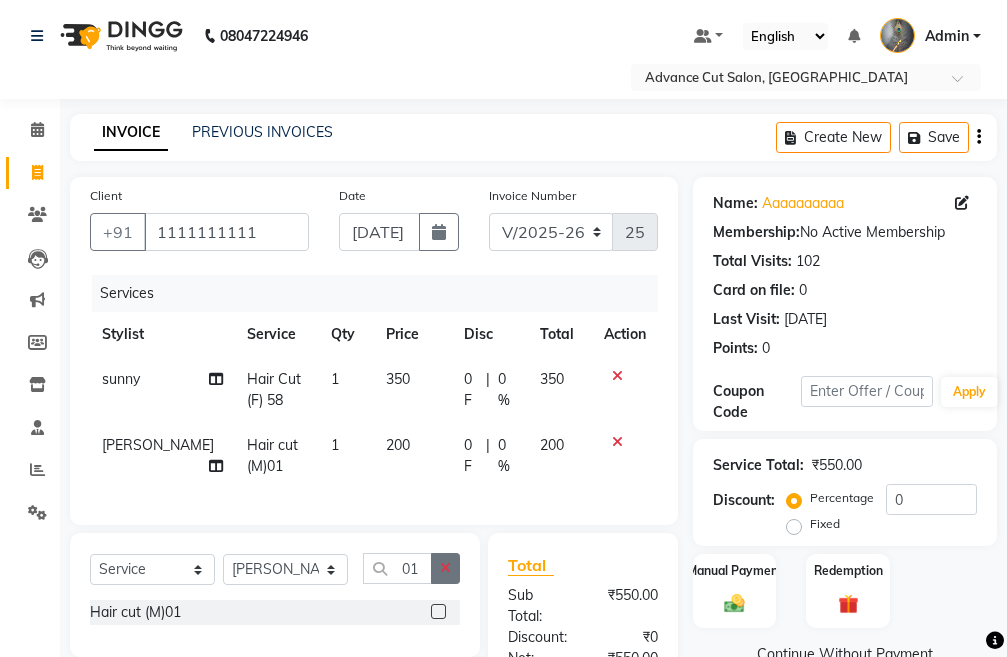 click 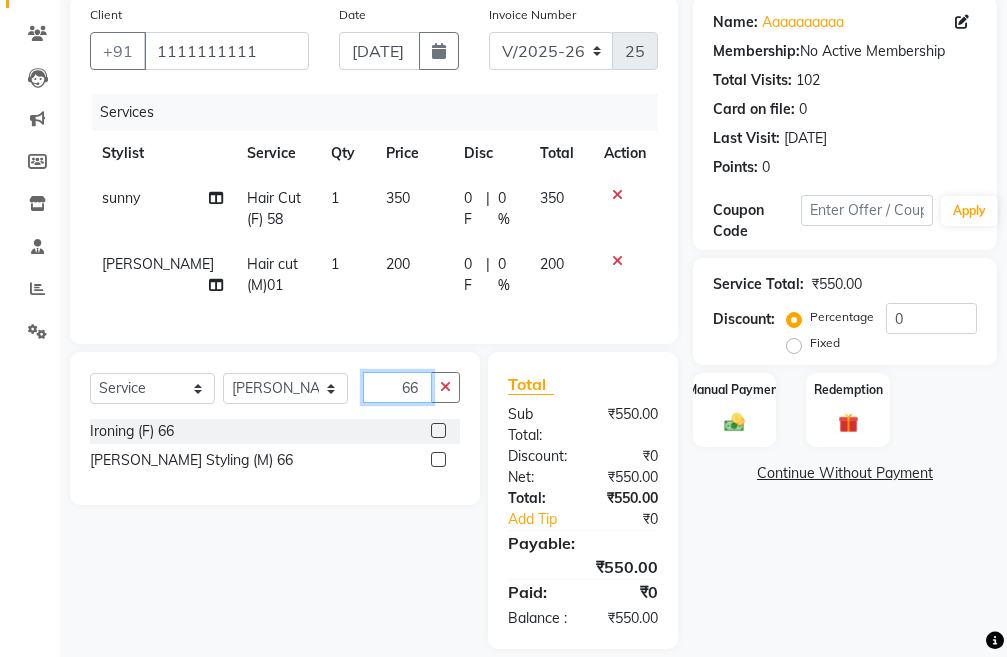 scroll, scrollTop: 200, scrollLeft: 0, axis: vertical 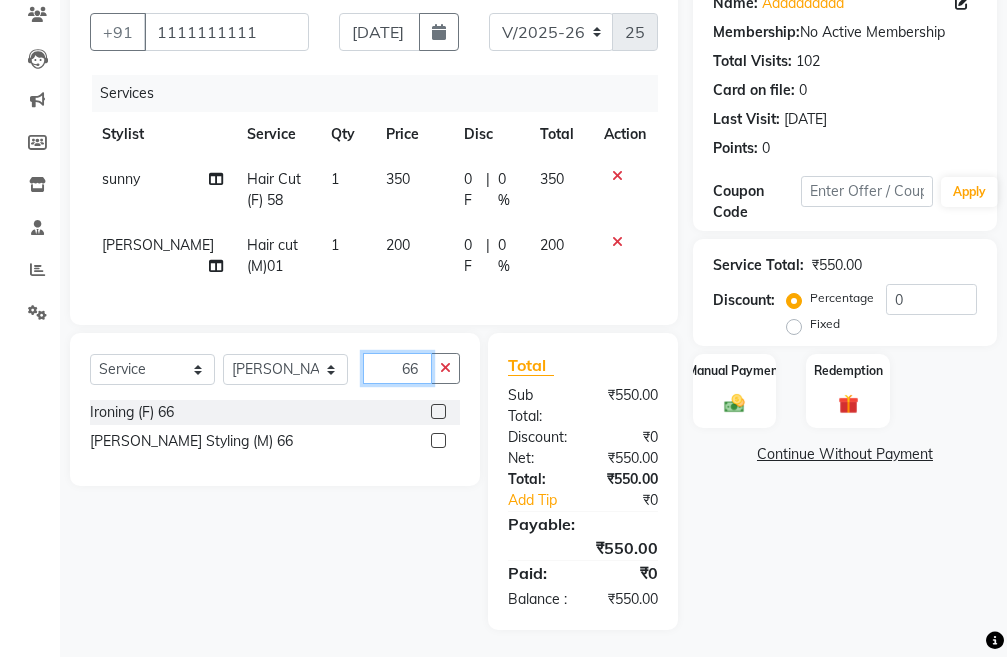 type on "66" 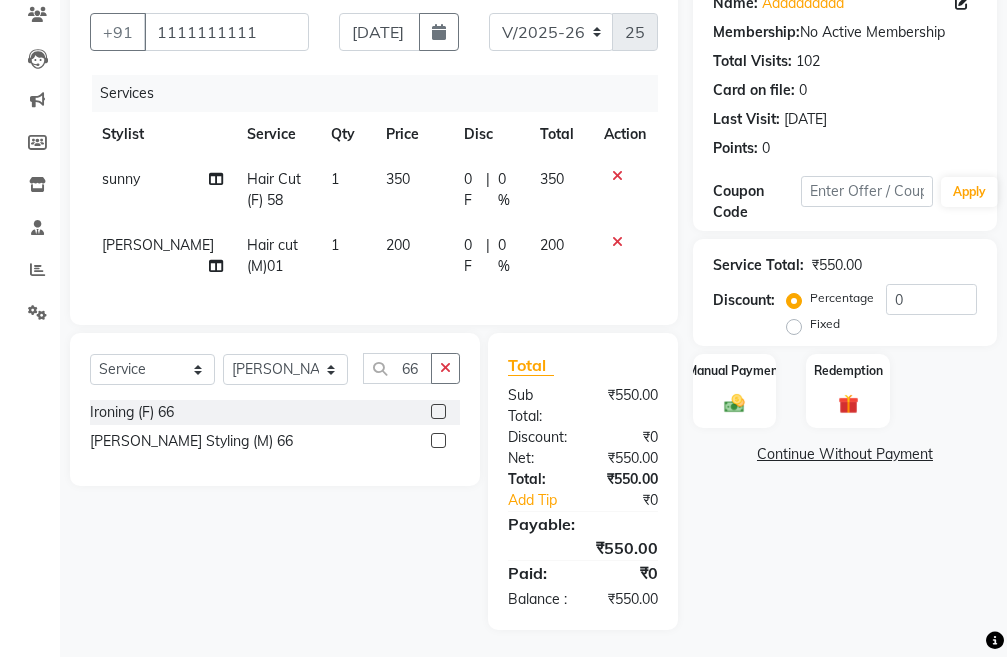 click 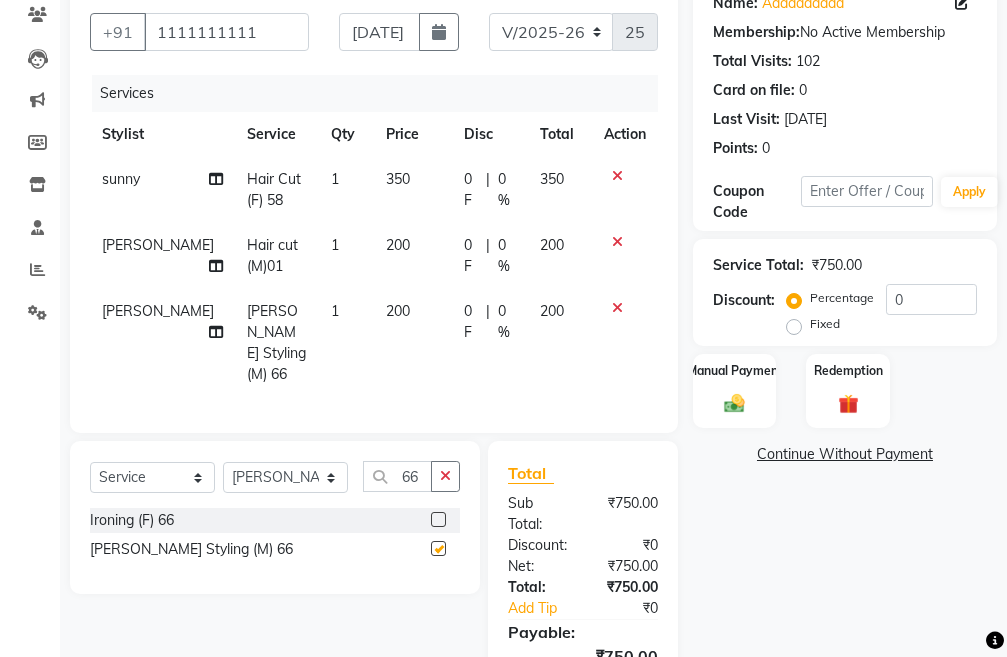 checkbox on "false" 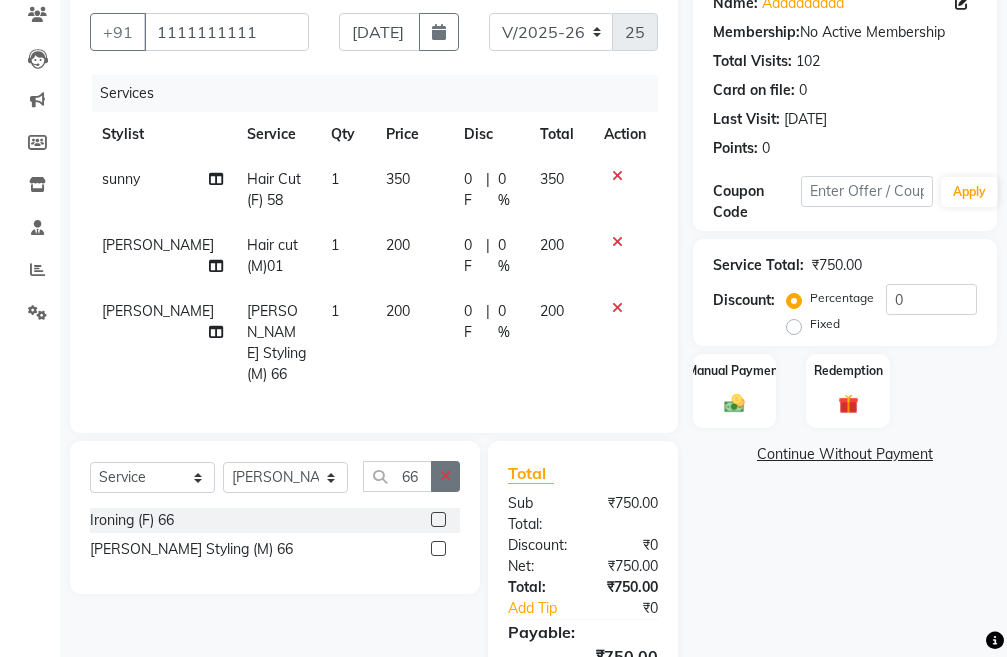 click 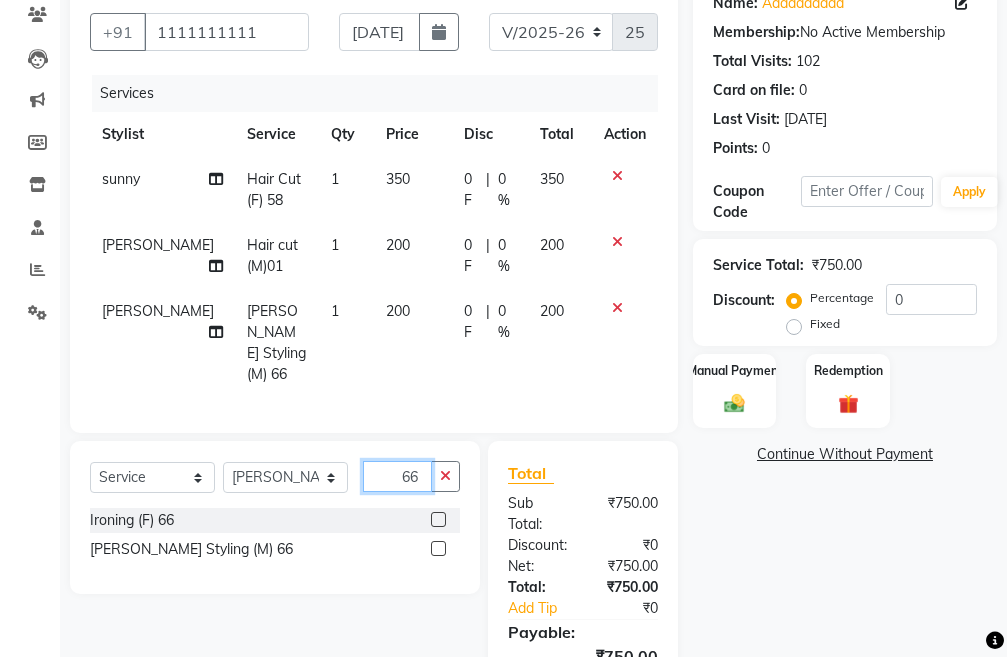 type 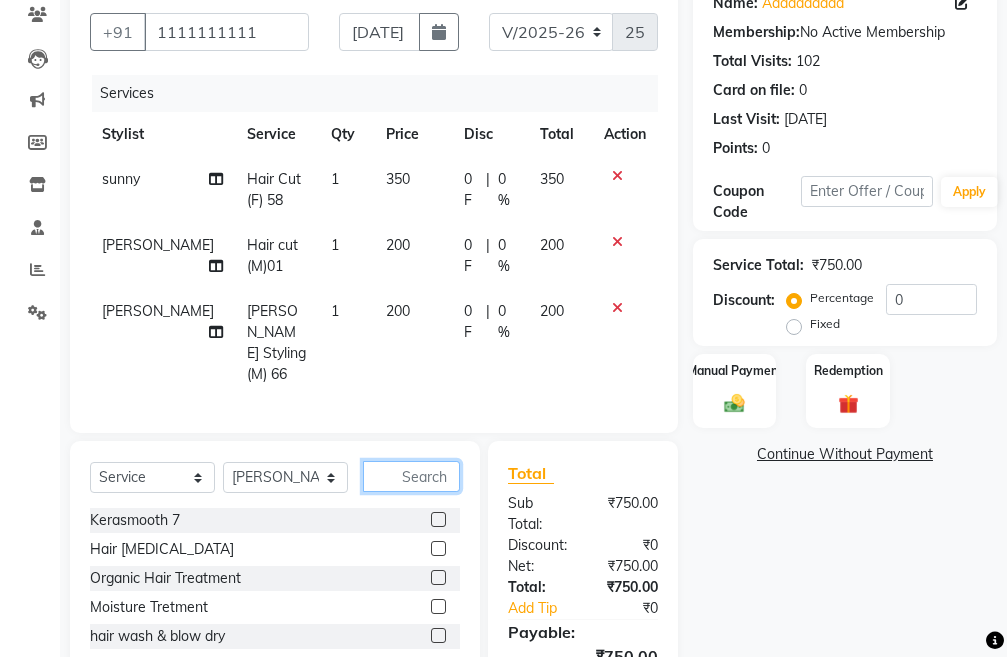 click 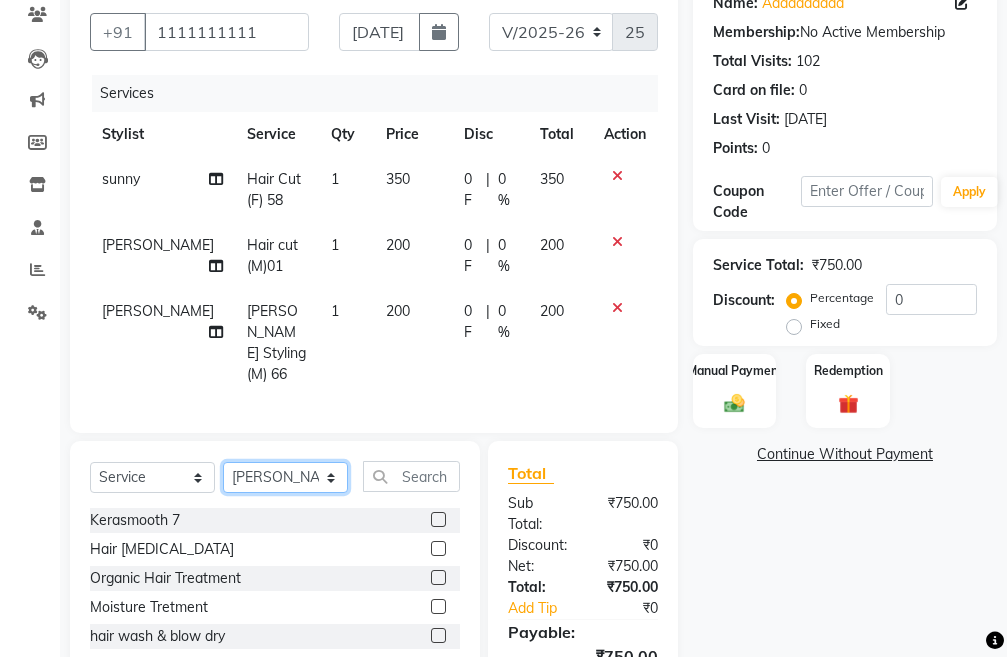 click on "Select Stylist Admin chahit COUNTOR [PERSON_NAME] mamta [PERSON_NAME] navi [PERSON_NAME] [PERSON_NAME] [PERSON_NAME] sunny tip" 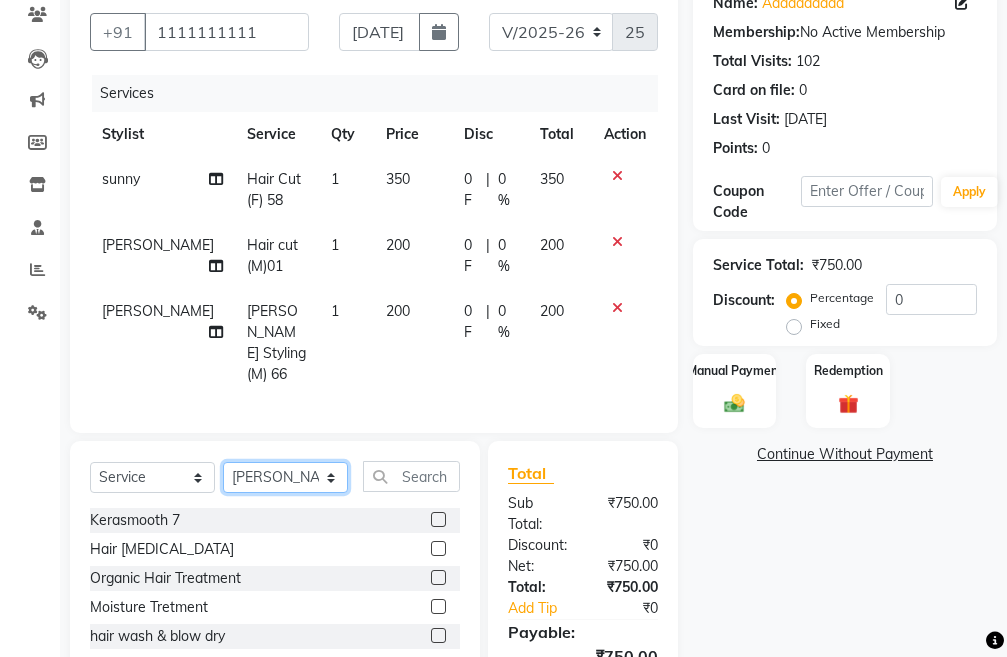 click on "Select Stylist Admin chahit COUNTOR [PERSON_NAME] mamta [PERSON_NAME] navi [PERSON_NAME] [PERSON_NAME] [PERSON_NAME] sunny tip" 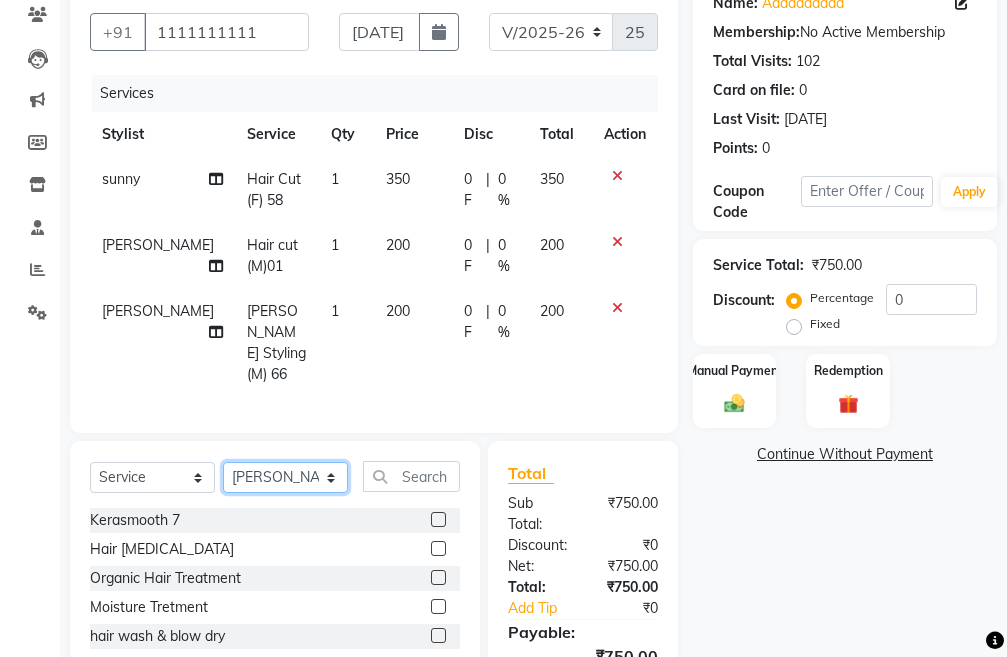 select on "74352" 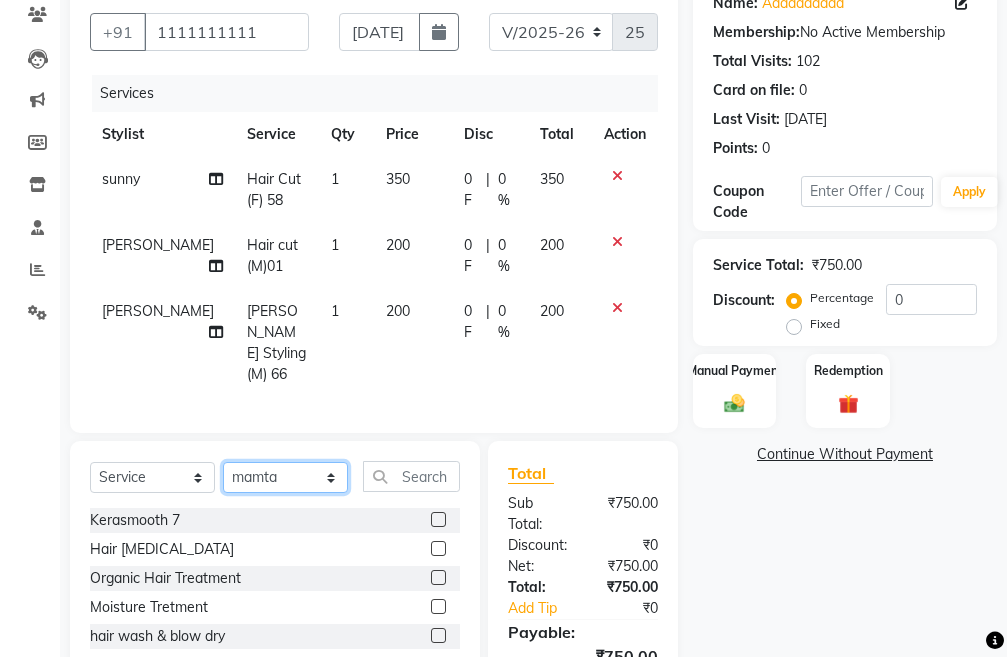 click on "Select Stylist Admin chahit COUNTOR [PERSON_NAME] mamta [PERSON_NAME] navi [PERSON_NAME] [PERSON_NAME] [PERSON_NAME] sunny tip" 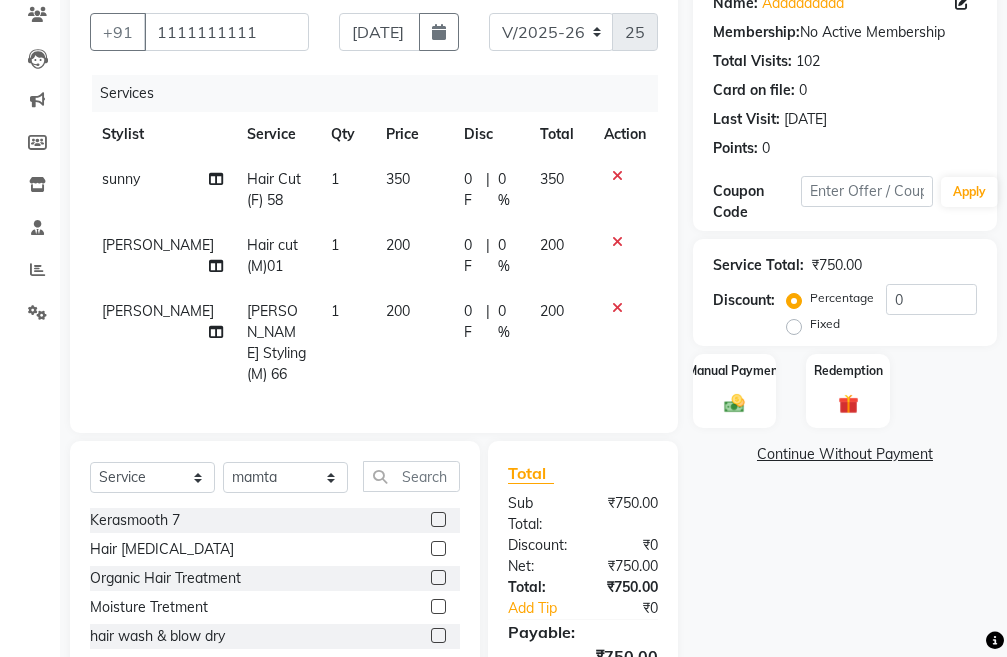 click on "Select  Service  Product  Membership  Package Voucher Prepaid Gift Card  Select Stylist Admin chahit COUNTOR [PERSON_NAME] mamta [PERSON_NAME] navi [PERSON_NAME] [PERSON_NAME] [PERSON_NAME] sunny tip" 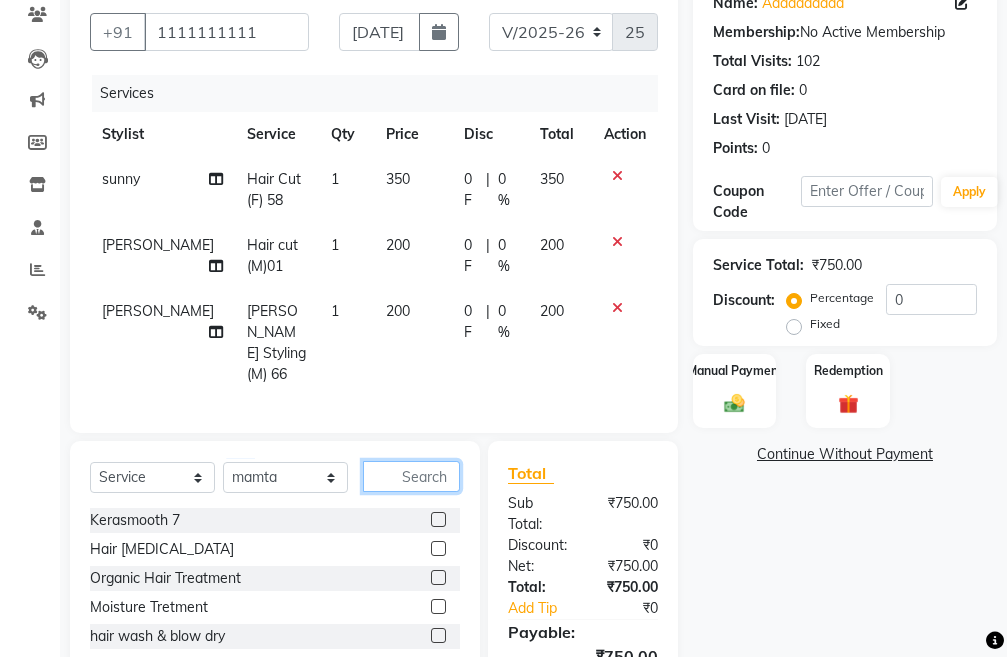 click 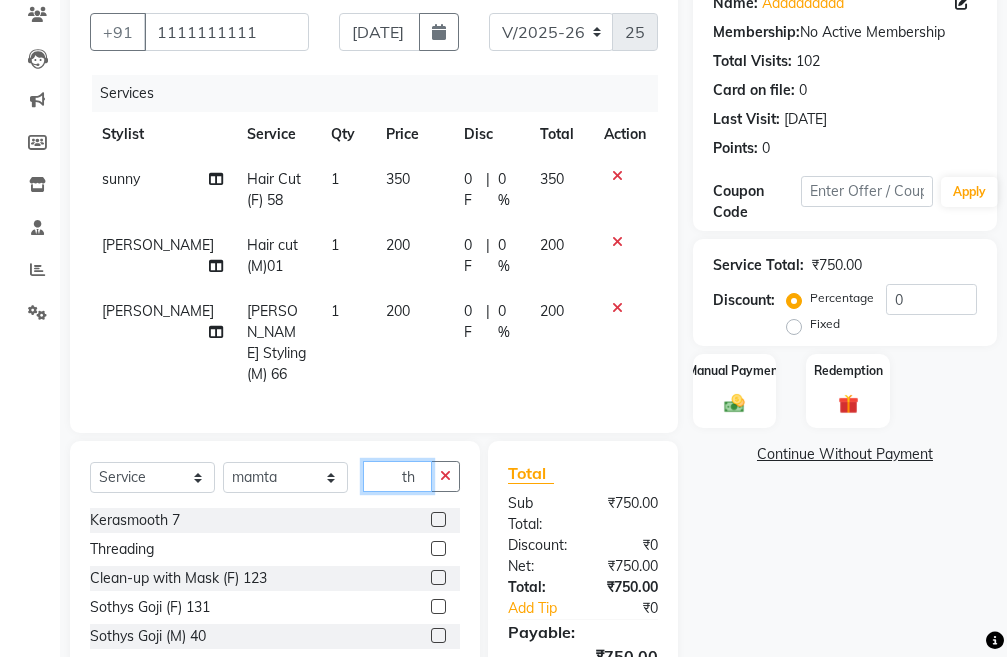 type on "th" 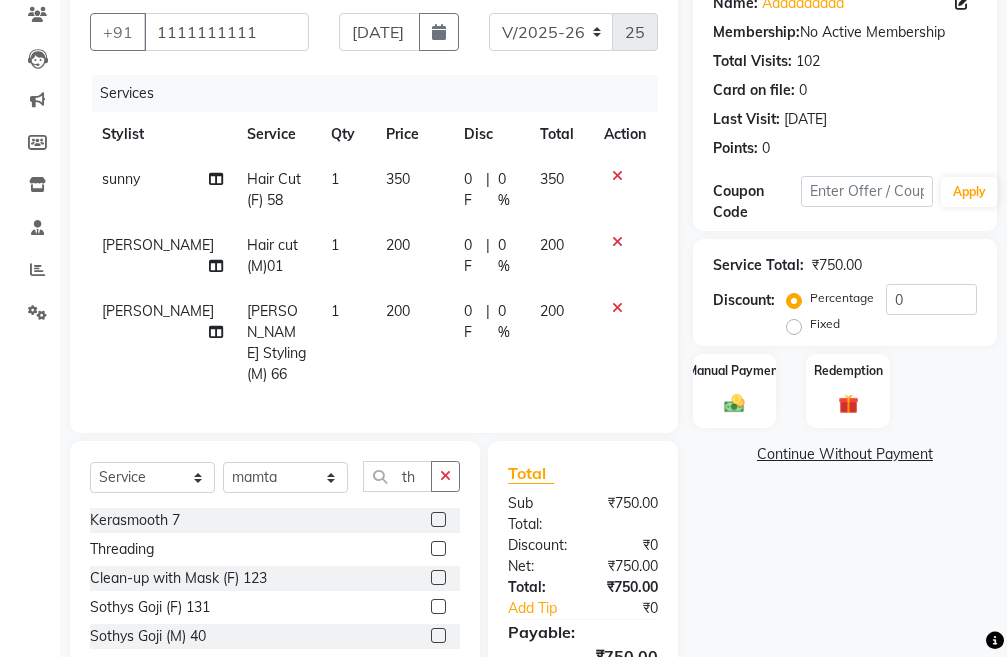 click 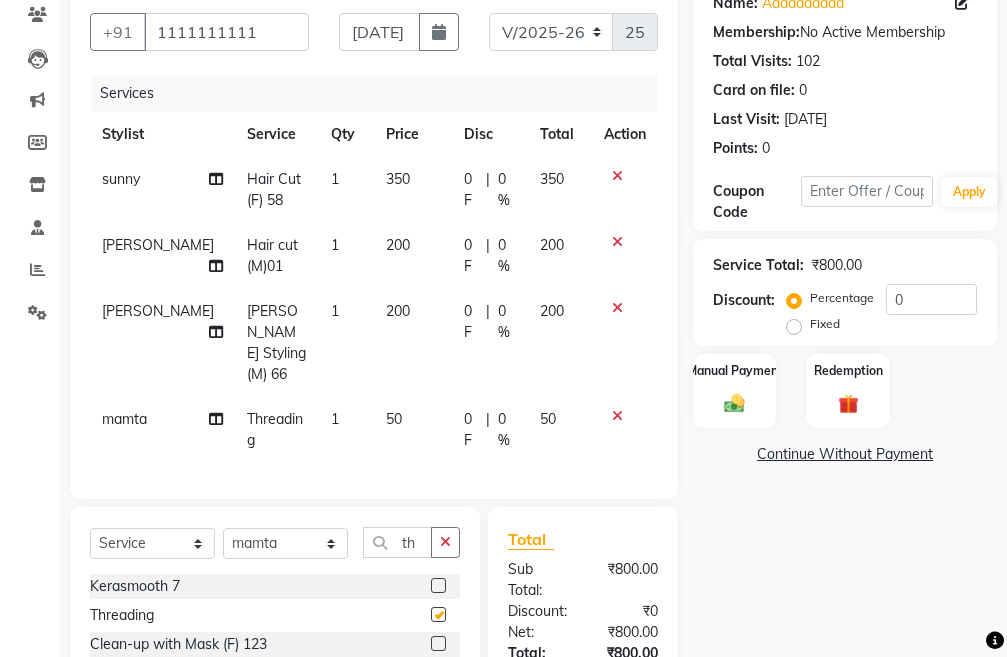 checkbox on "false" 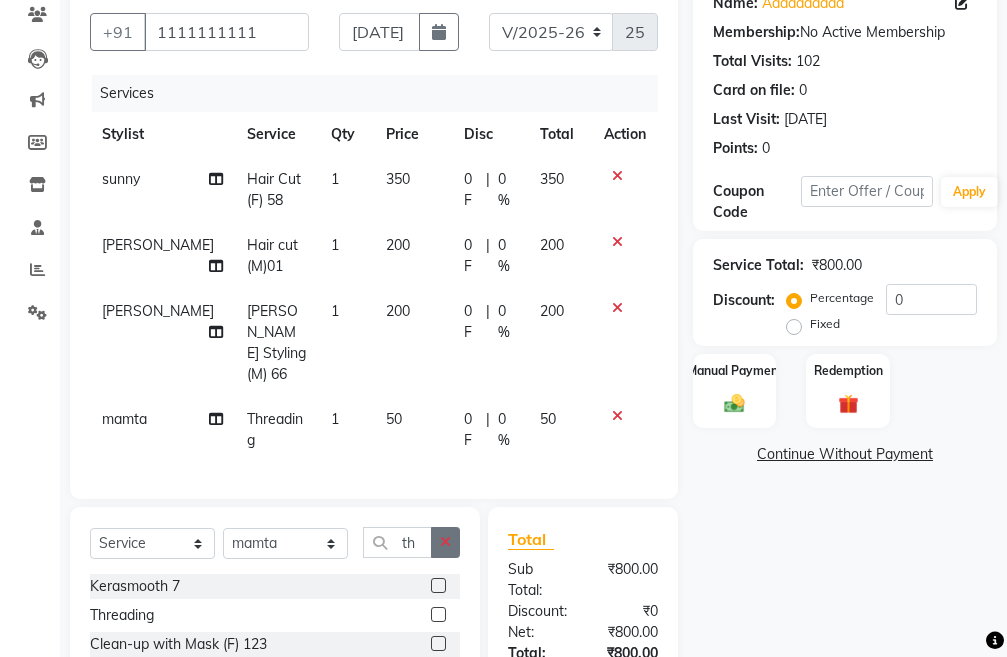 click 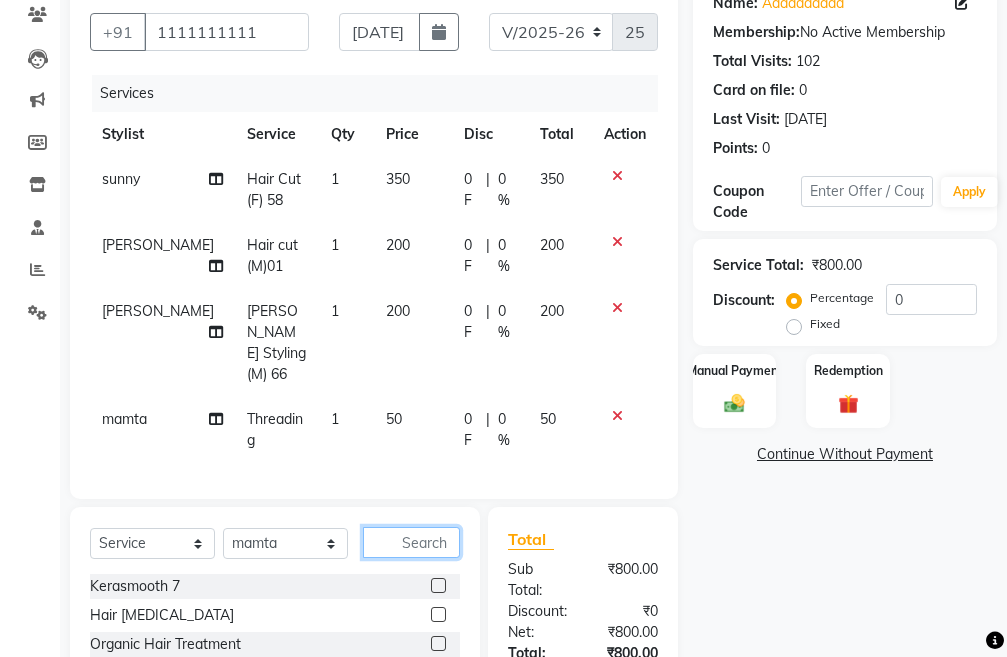 click 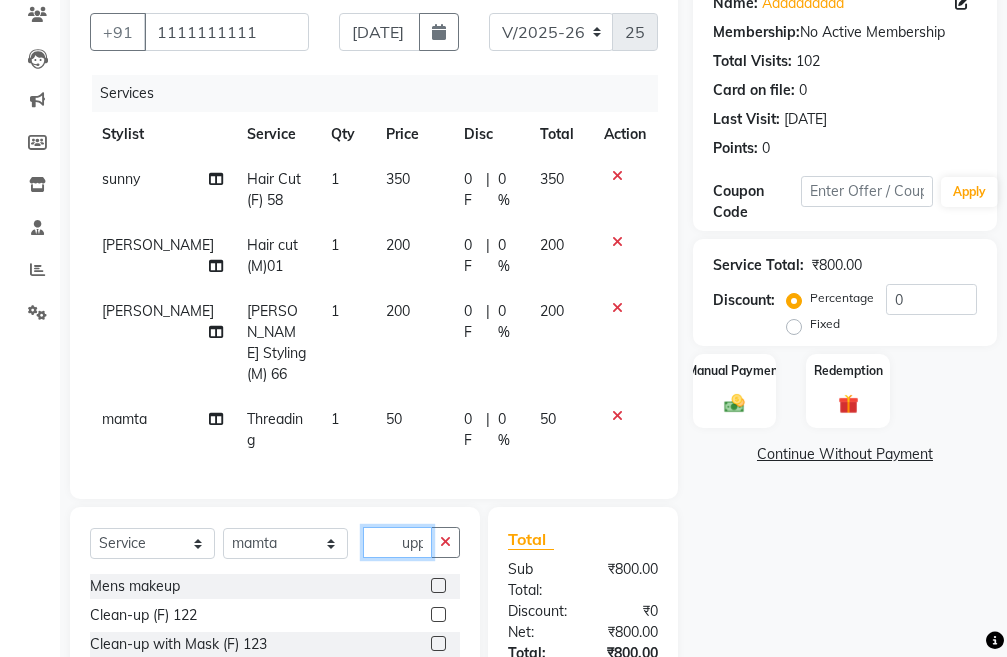 scroll, scrollTop: 0, scrollLeft: 2, axis: horizontal 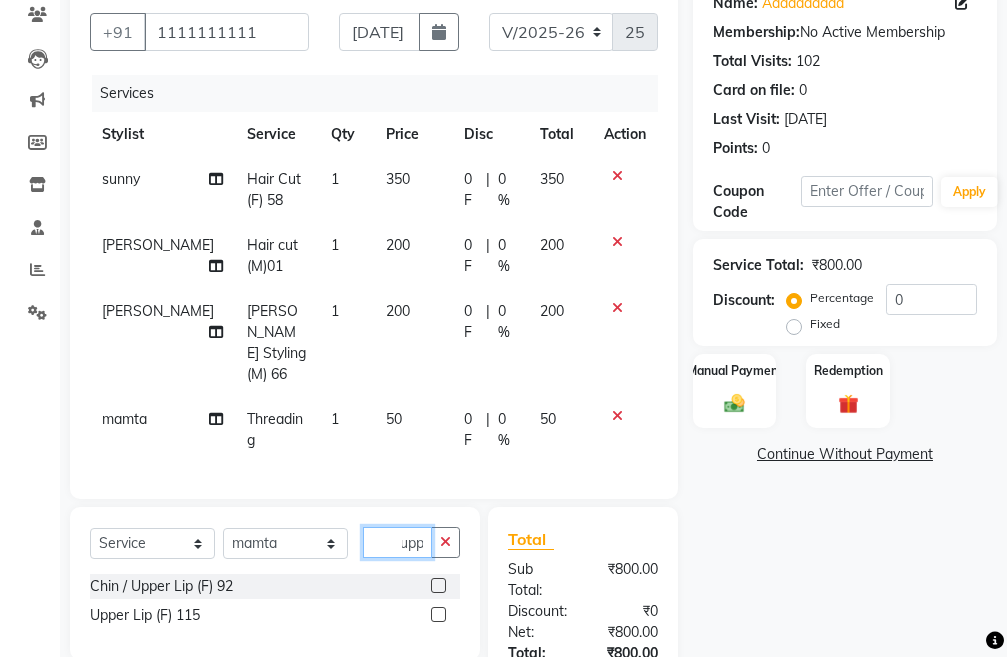 type on "upp" 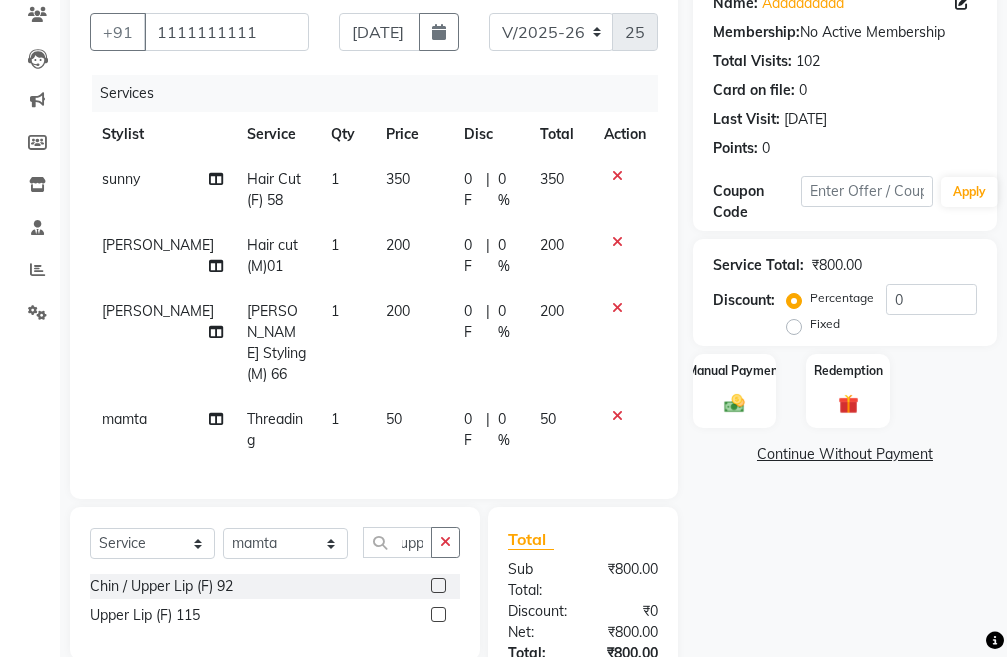 scroll, scrollTop: 0, scrollLeft: 0, axis: both 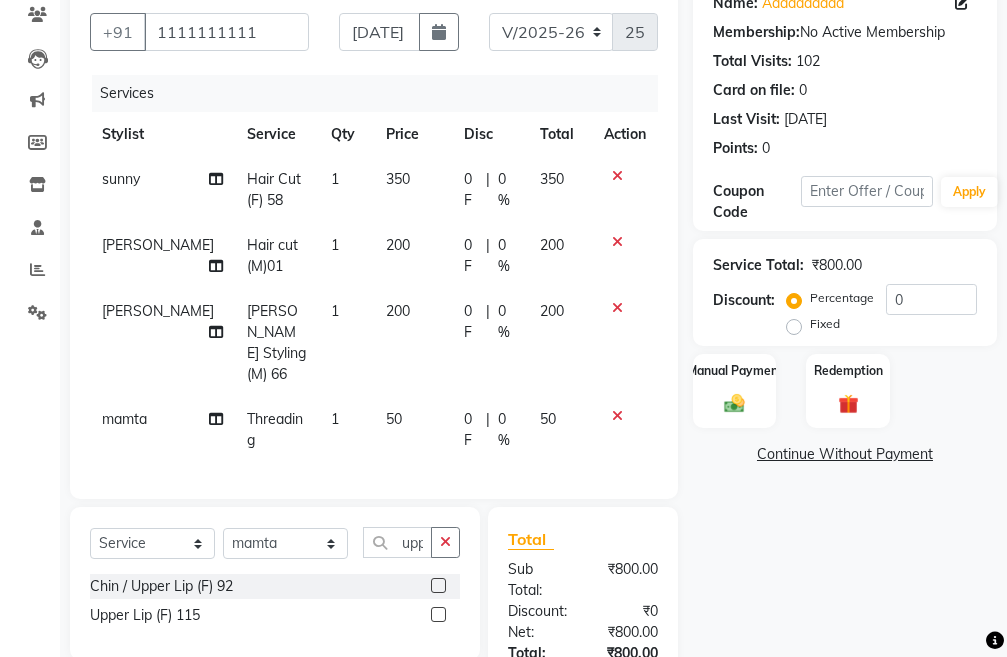 click 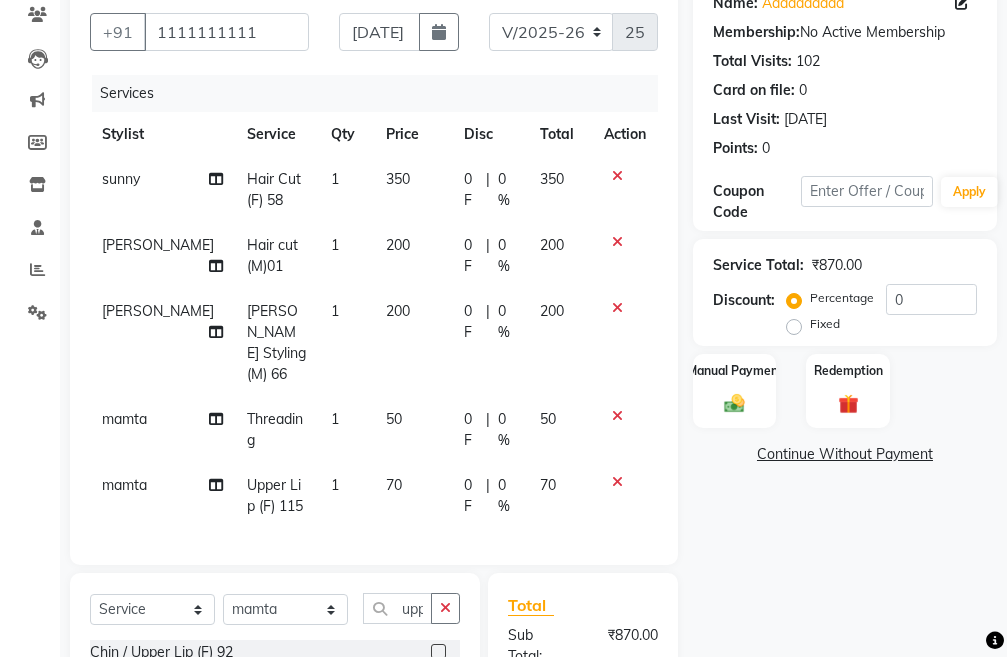 checkbox on "false" 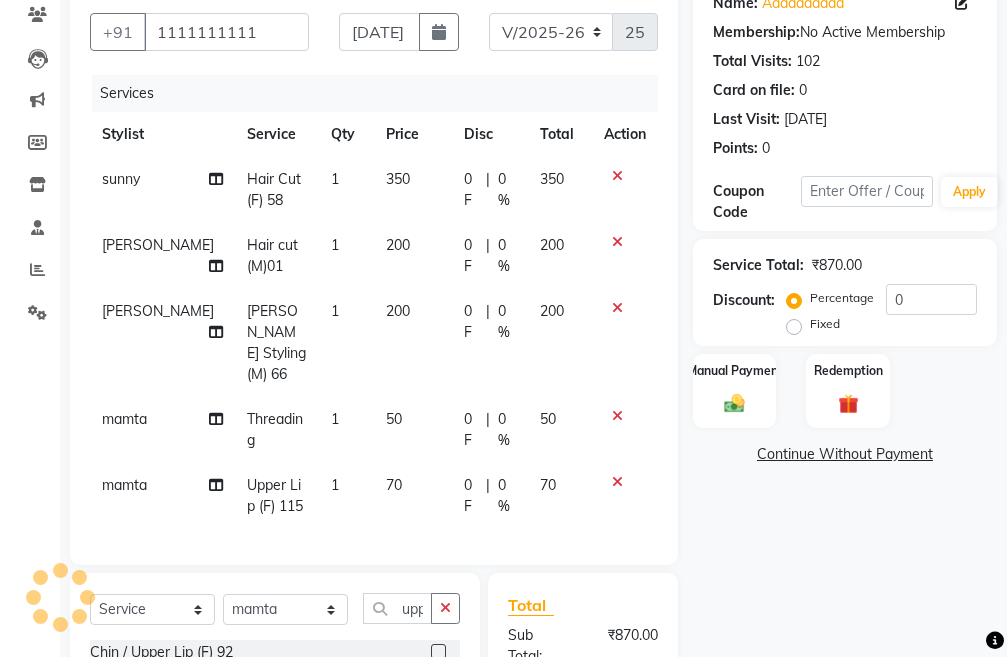 drag, startPoint x: 370, startPoint y: 459, endPoint x: 384, endPoint y: 459, distance: 14 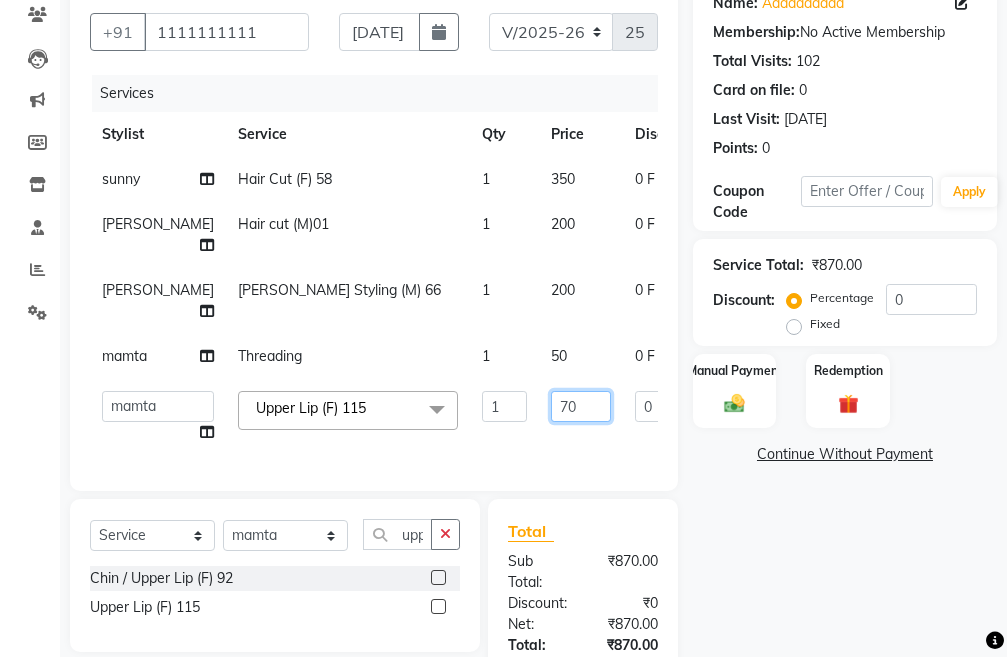 click on "70" 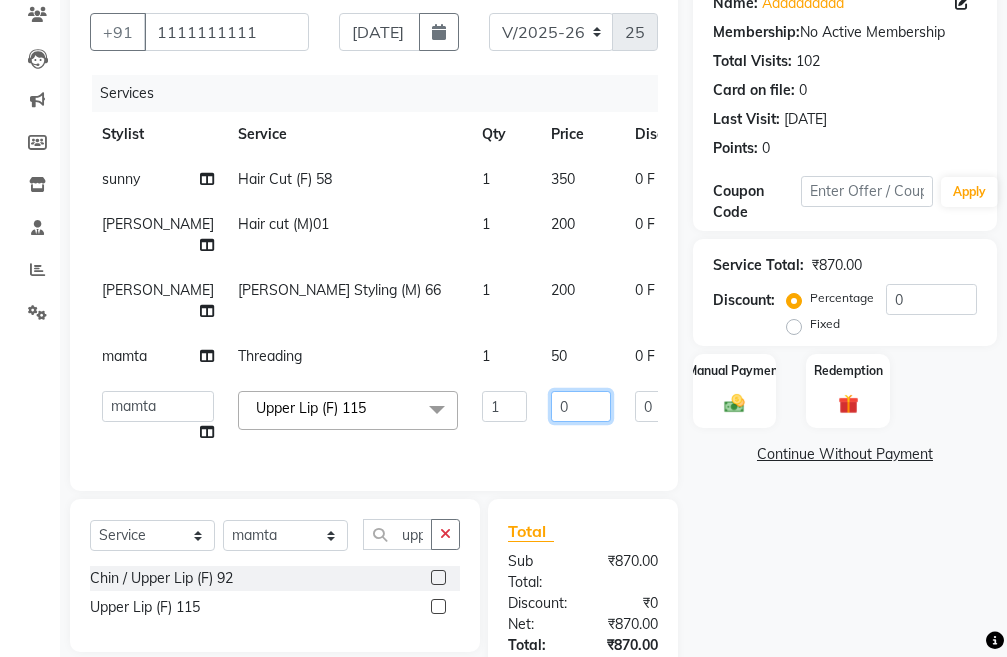 type on "50" 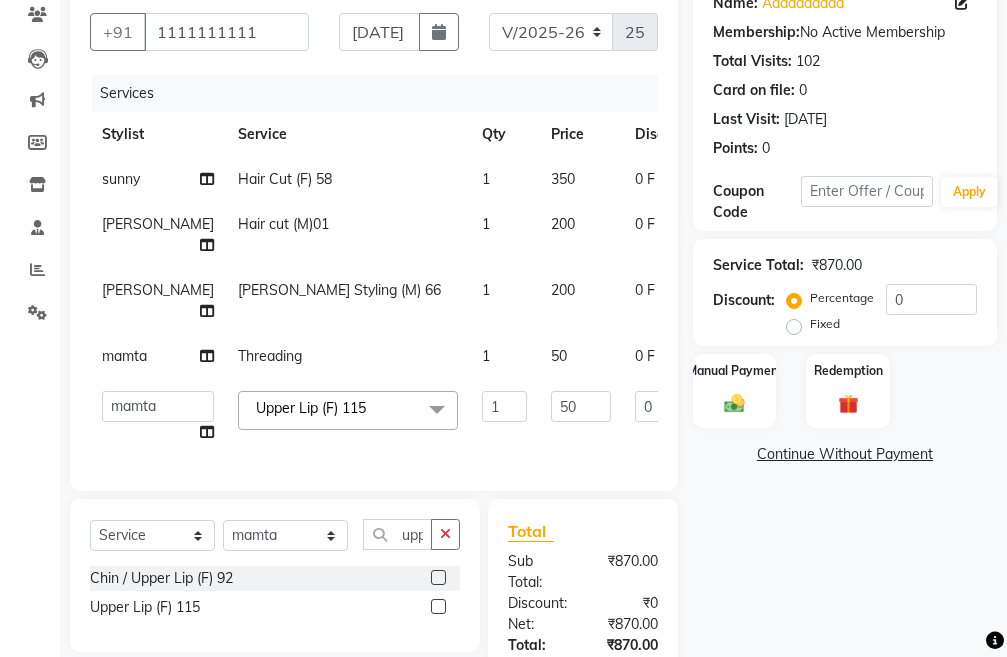 click on "Admin   chahit   COUNTOR   [PERSON_NAME]   mamta   [PERSON_NAME]   navi   [PERSON_NAME]   [PERSON_NAME]   [PERSON_NAME]   sunny   tip  Upper Lip (F) 115  x Kerasmooth 7 Hair [MEDICAL_DATA] Organic Hair Treatment Moisture Tretment hair wash & blow dry GK Keratin Threading Taxes raga Dtan face fruit Bleach Mavi treatment Poof treatment Nanoplastia Prebooking Mens makeup Wax hand & leg Nail cutting Perming O3 dtan kerateen [PERSON_NAME] dtan cheryls oxyferm oxy [PERSON_NAME] Prestige (F) 127 Clean-up (F) 122 Clean-up with Mask (F) 123 Whitening (F) 124 Totaly Floeless Rediance Expert Facial Age Perfectnist Casmara Vitamin Veg. Skinora Papaya Marshmellow (F) 128 Blanch (F) 129 Upendice (F) 130 Sothys Goji (F) 131 Casmara Gold Face (oxy/D-Tan) (F) 133 Face (Cheryls Oxyderm) (F) 134 Arms (F) 136 Legs (F) 137 Front/ Back (F) 138 Full Body (F) 139 face (Organic D-ten) 02 Classic Manicure (F) 140 PediPie Manicure (F) 141 Alga Manicure (F) 142 Classic Pedicure (F) 143 PediPie Pedicure (F) 144 Alga Pedicure (F) 145 Eye make up 149 Ear wax" 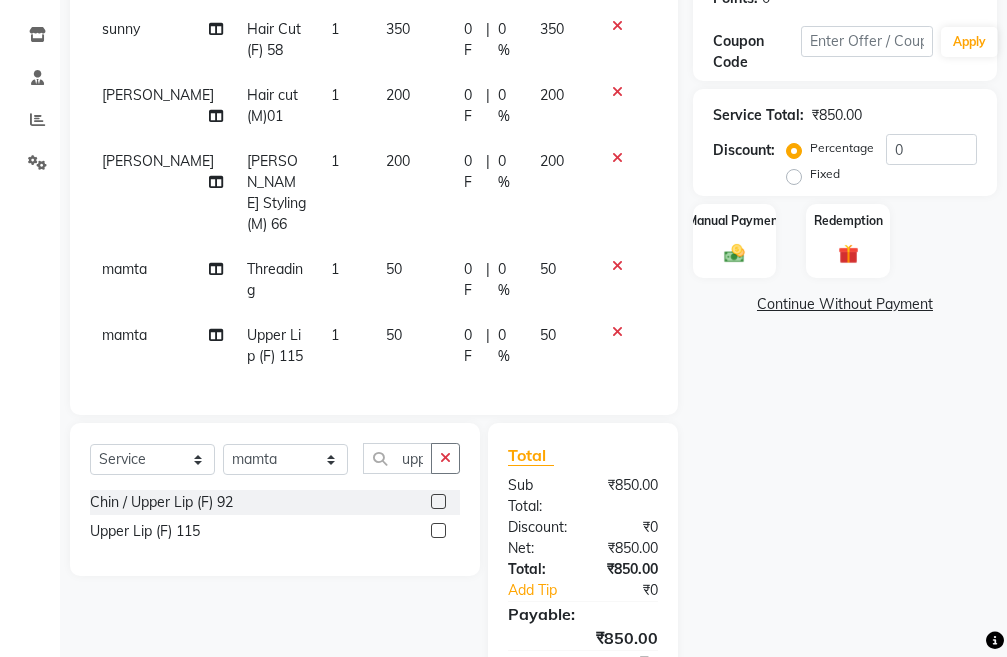 scroll, scrollTop: 239, scrollLeft: 0, axis: vertical 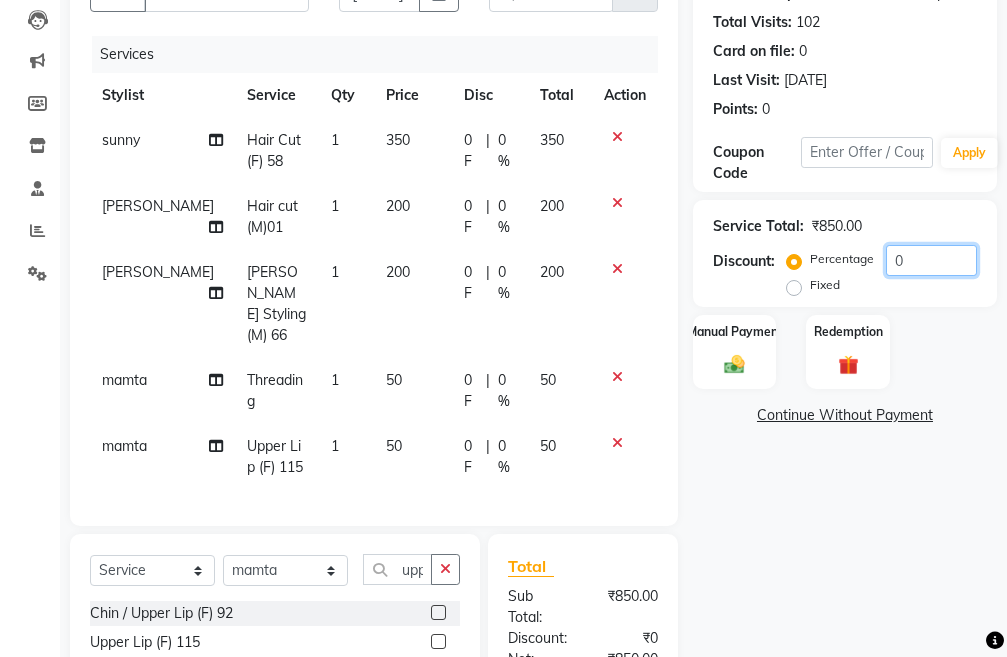 click on "0" 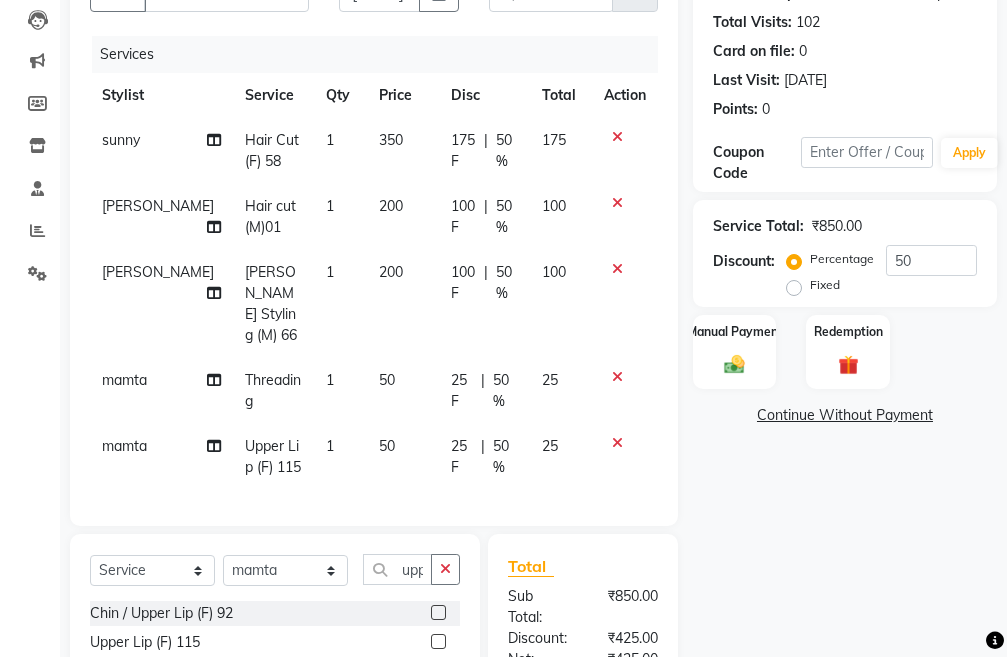 click on "Name: Aaaaaaaaaa  Membership:  No Active Membership  Total Visits:  102 Card on file:  0 Last Visit:   [DATE] Points:   0  Coupon Code Apply Service Total:  ₹850.00  Discount:  Percentage   Fixed  50 Manual Payment Redemption  Continue Without Payment" 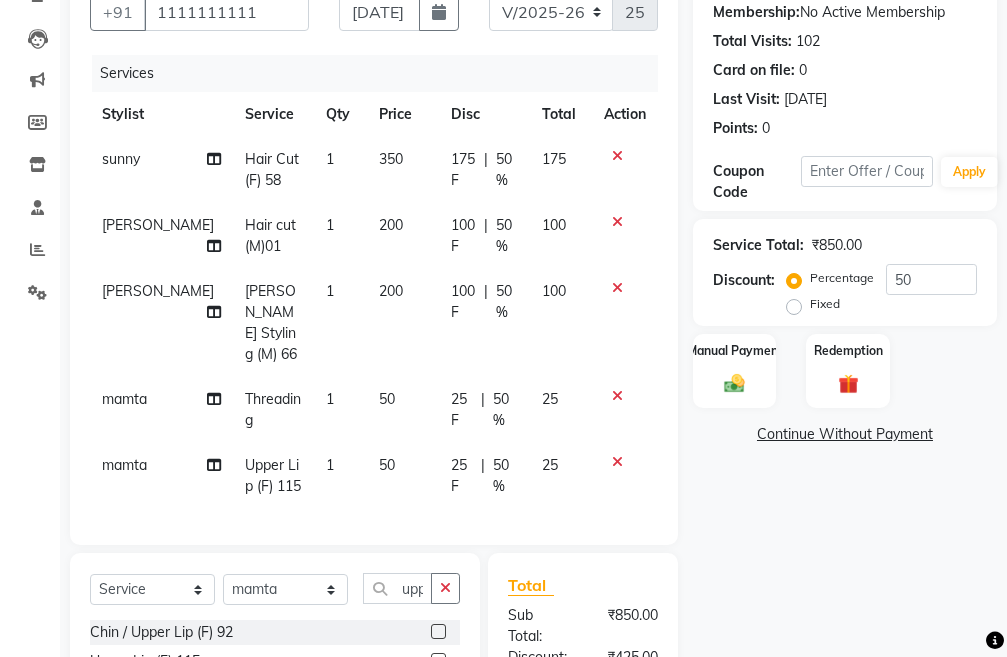 scroll, scrollTop: 460, scrollLeft: 0, axis: vertical 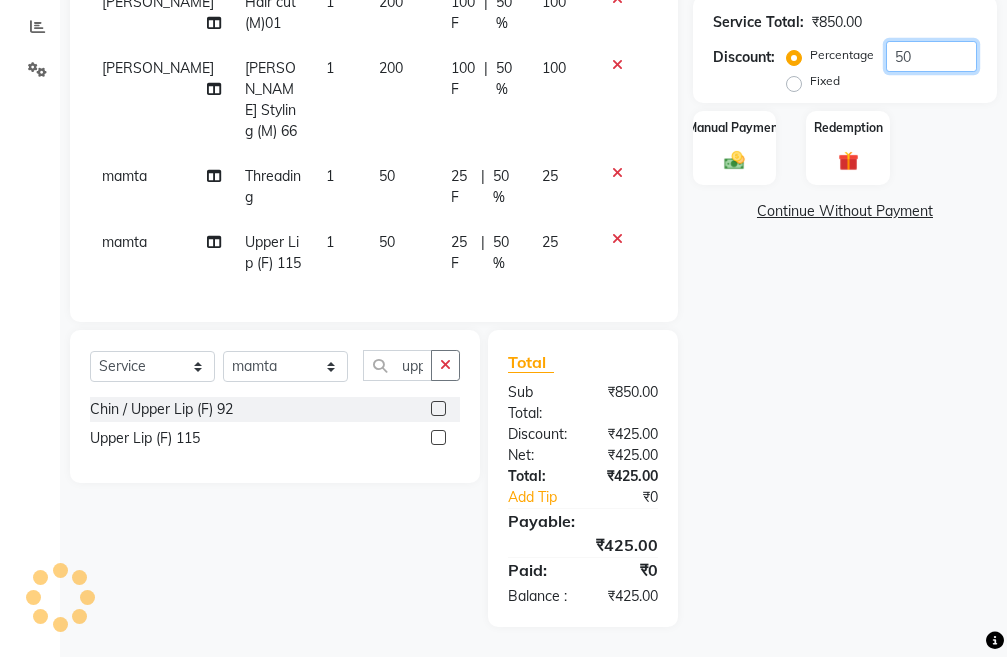click on "50" 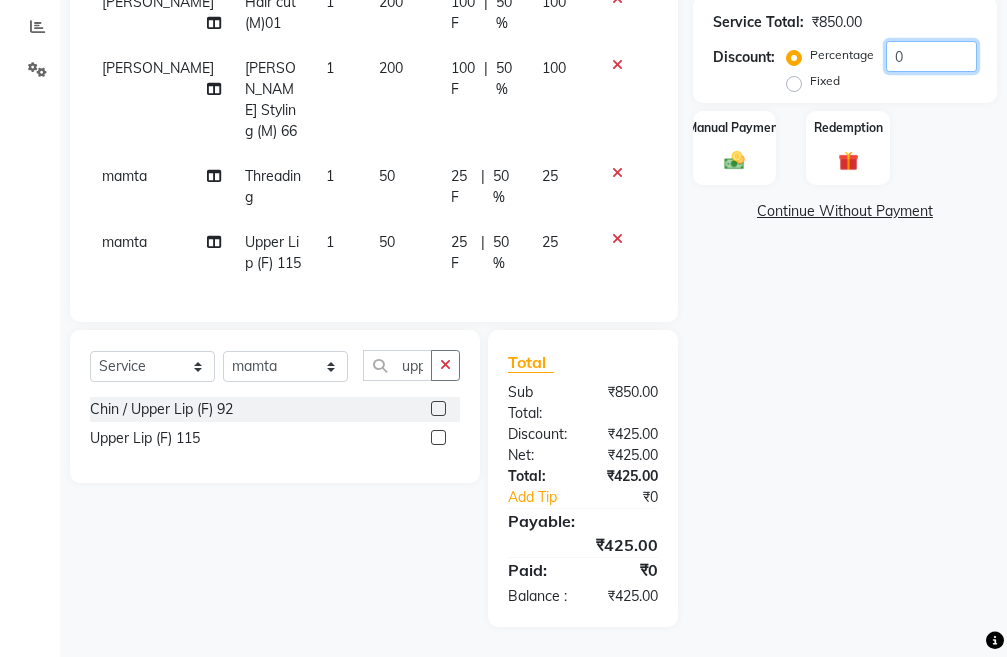 scroll, scrollTop: 439, scrollLeft: 0, axis: vertical 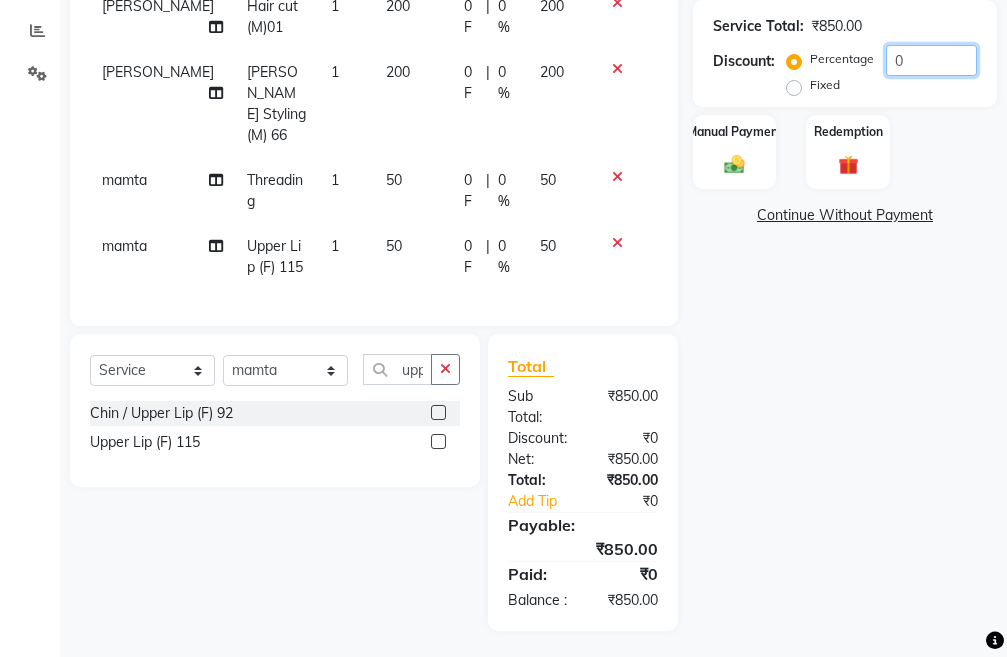 type on "0" 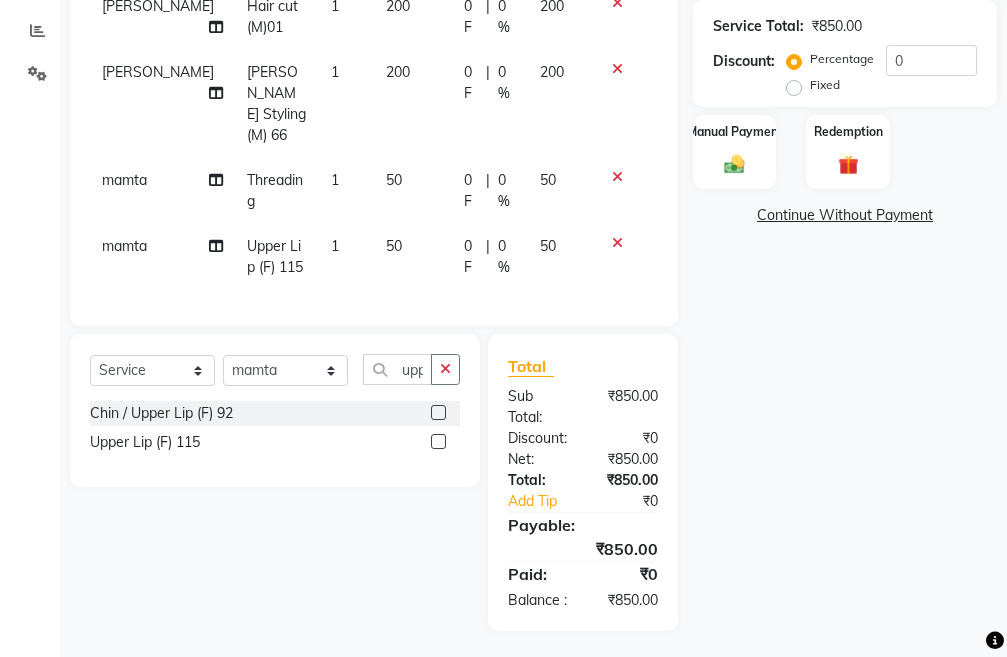 click 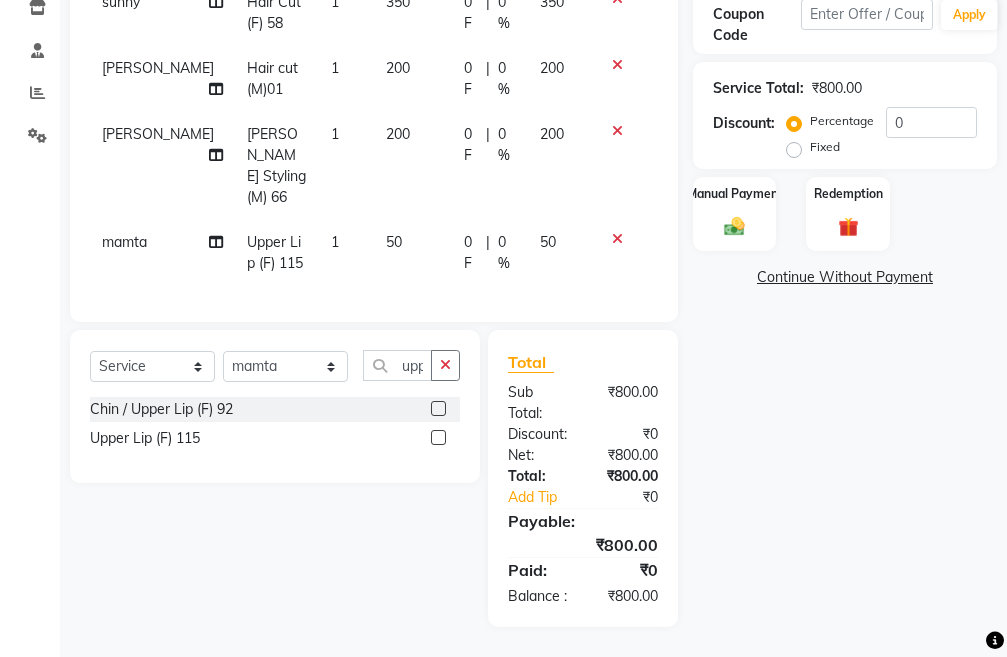 scroll, scrollTop: 373, scrollLeft: 0, axis: vertical 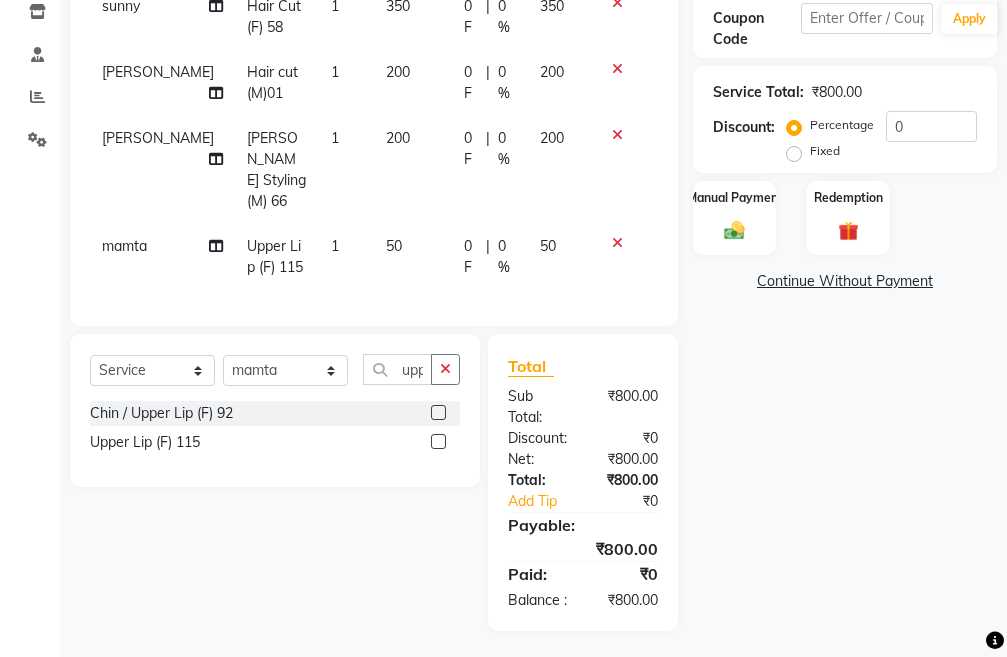 click 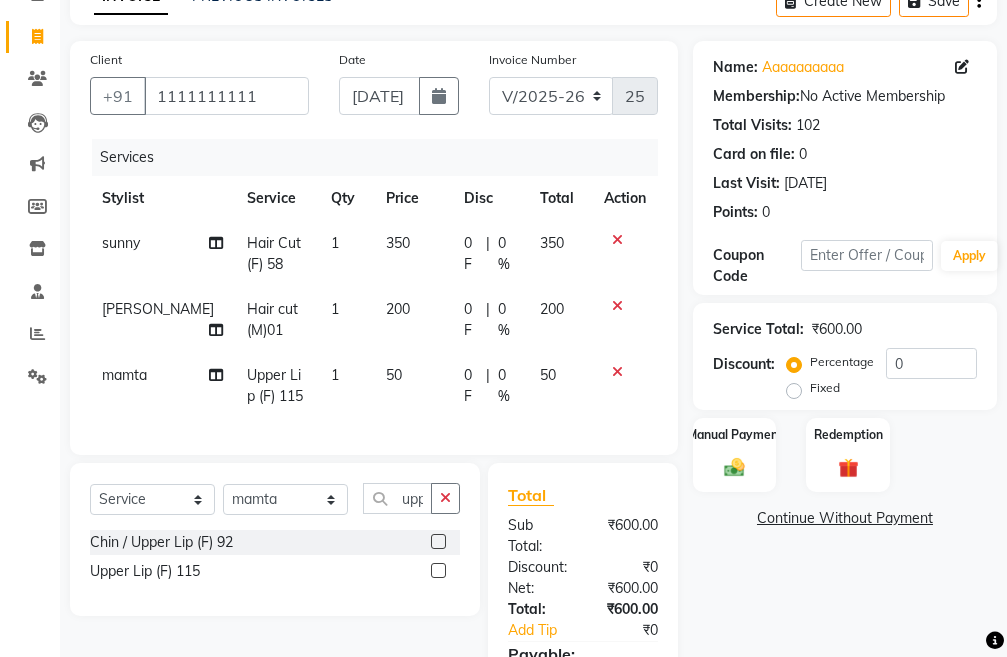 scroll, scrollTop: 307, scrollLeft: 0, axis: vertical 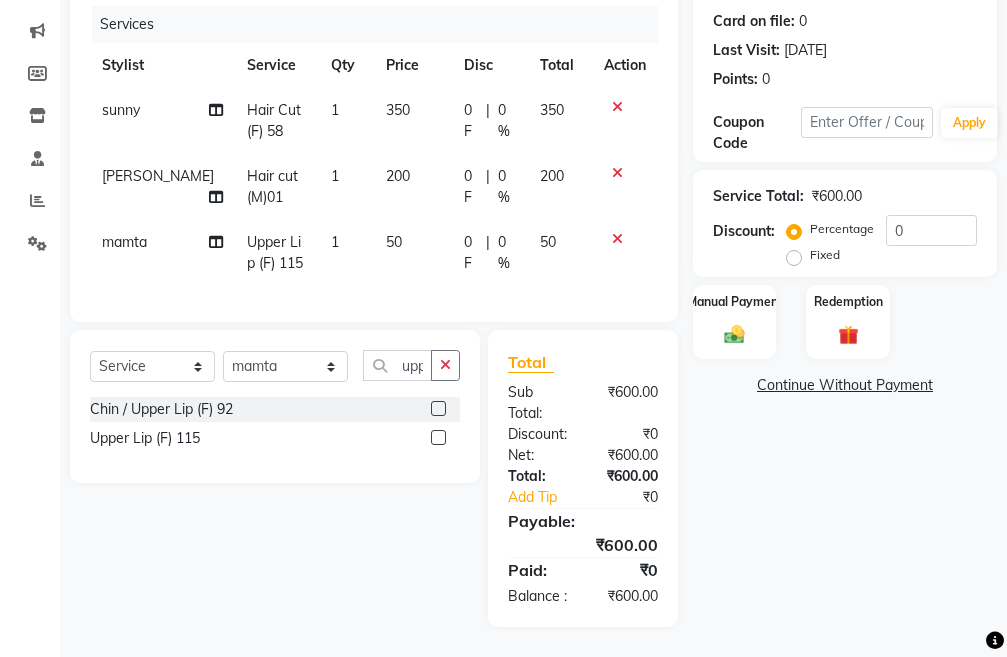click 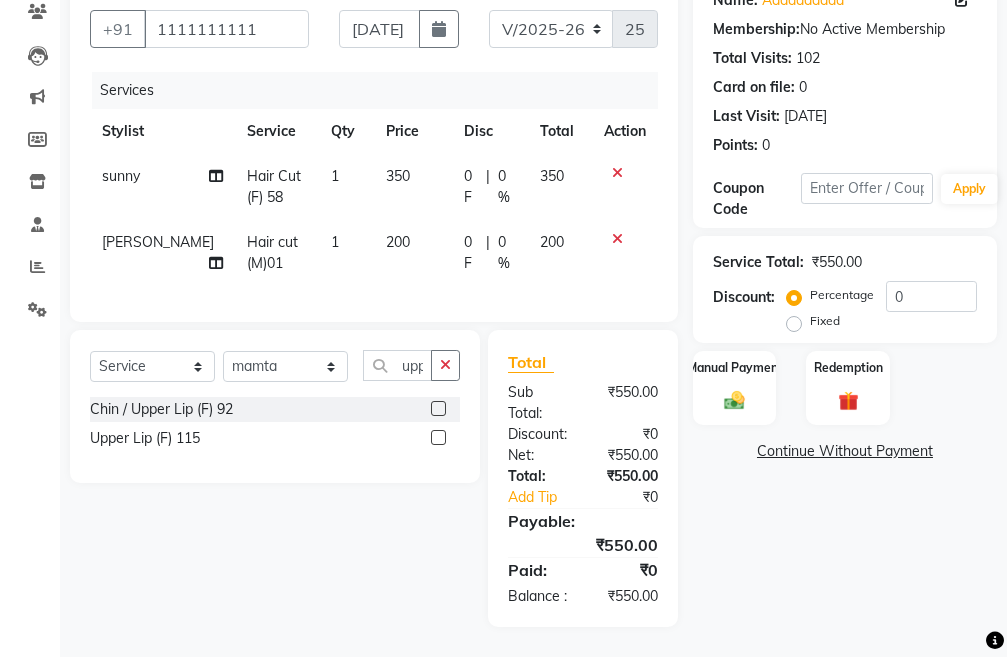 scroll, scrollTop: 241, scrollLeft: 0, axis: vertical 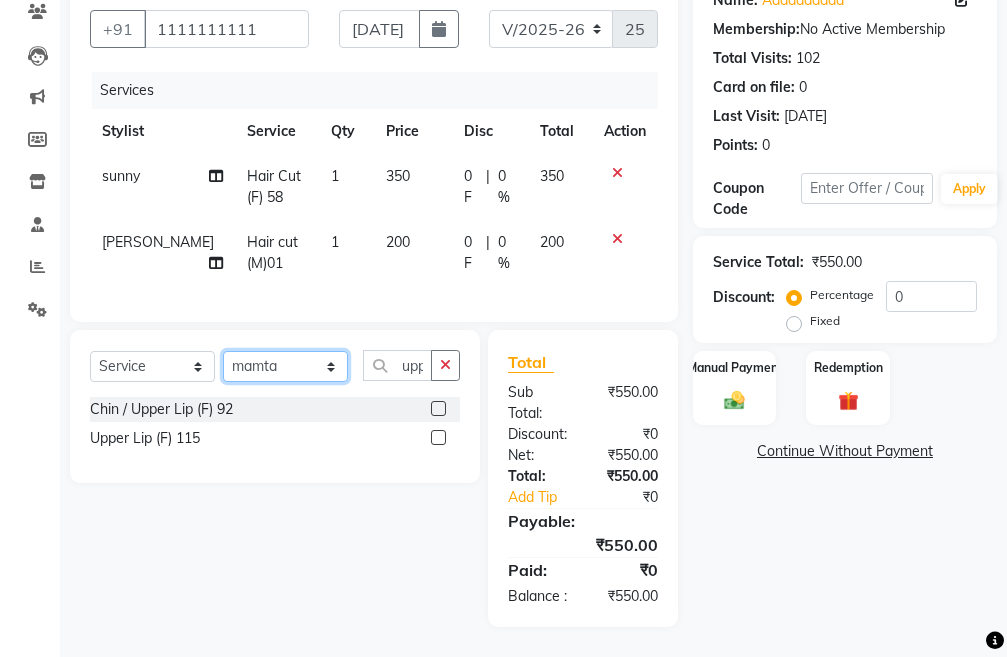 click on "Select Stylist Admin chahit COUNTOR [PERSON_NAME] mamta [PERSON_NAME] navi [PERSON_NAME] [PERSON_NAME] [PERSON_NAME] sunny tip" 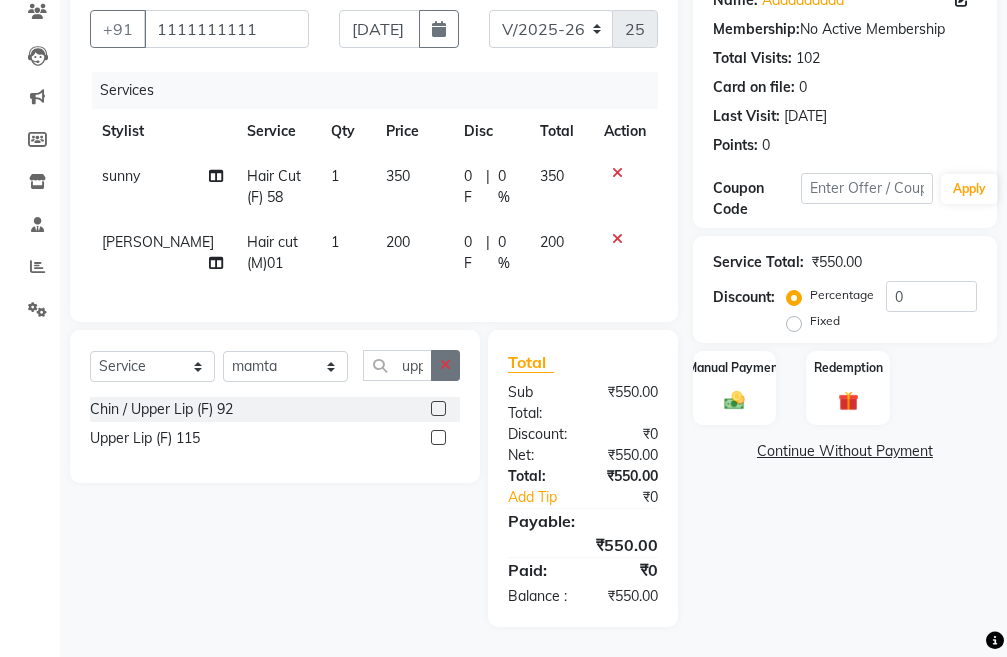 click 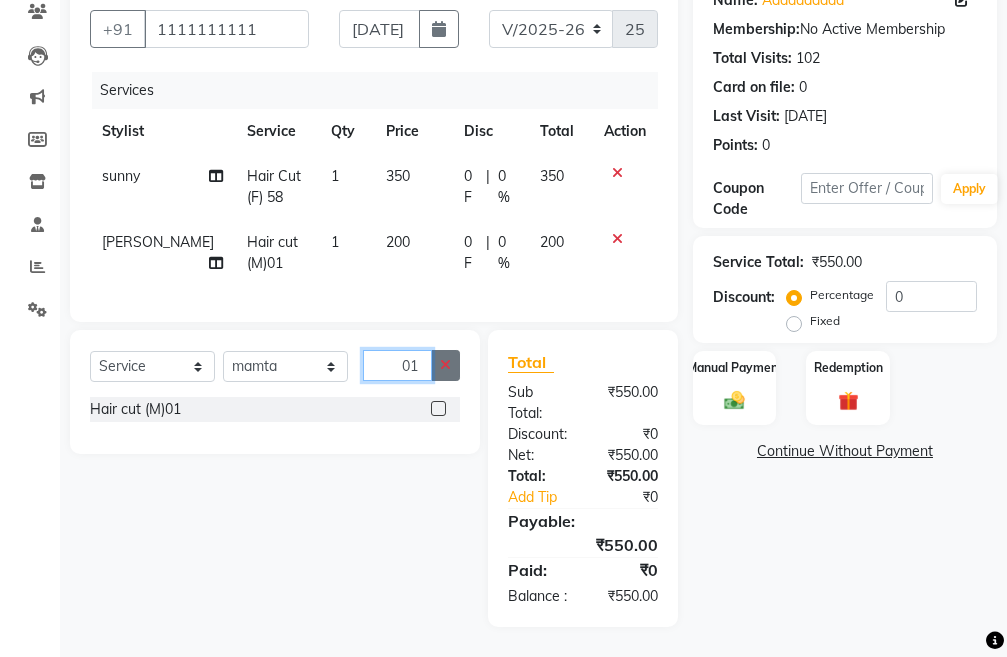 type on "01" 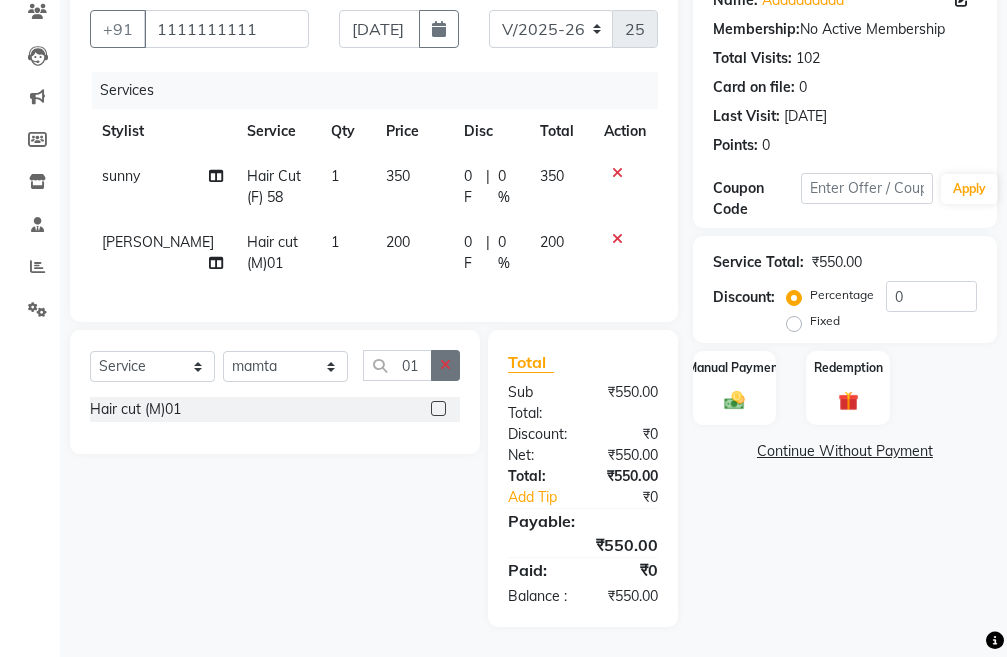 click 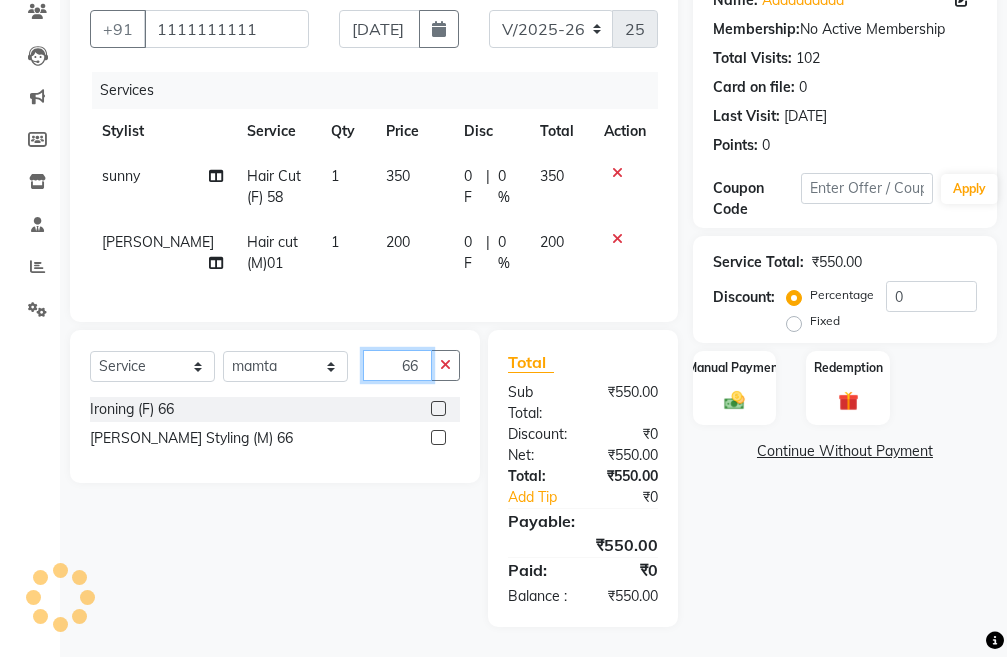 type on "66" 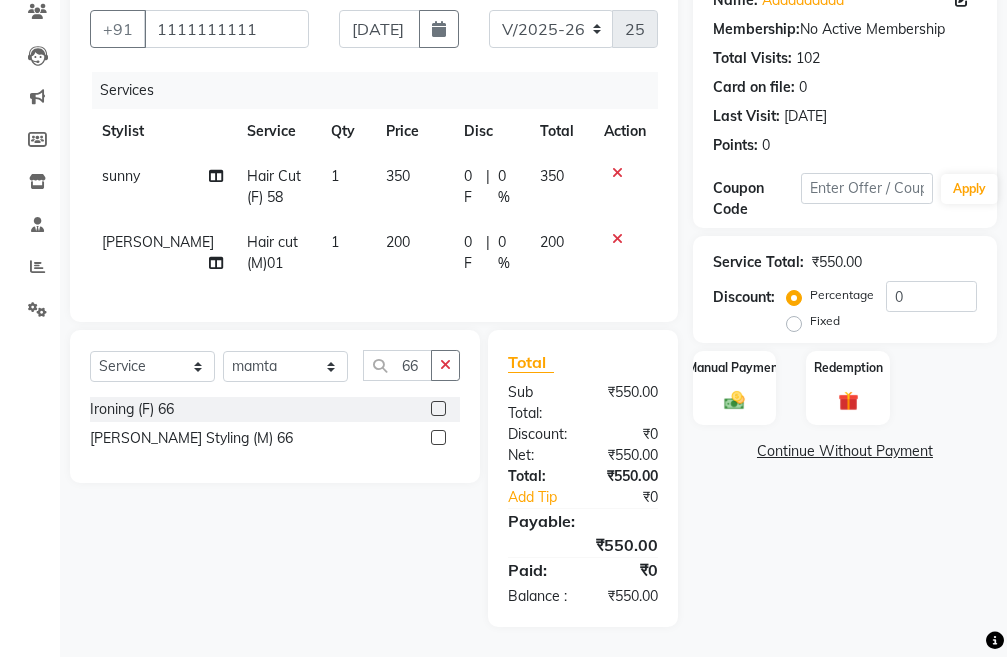 click 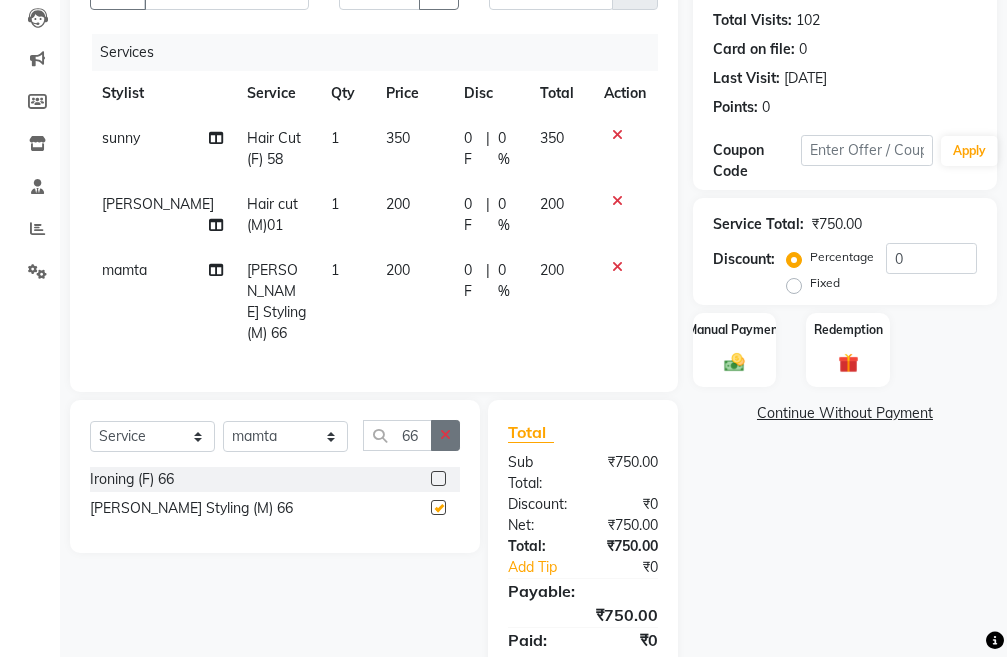 checkbox on "false" 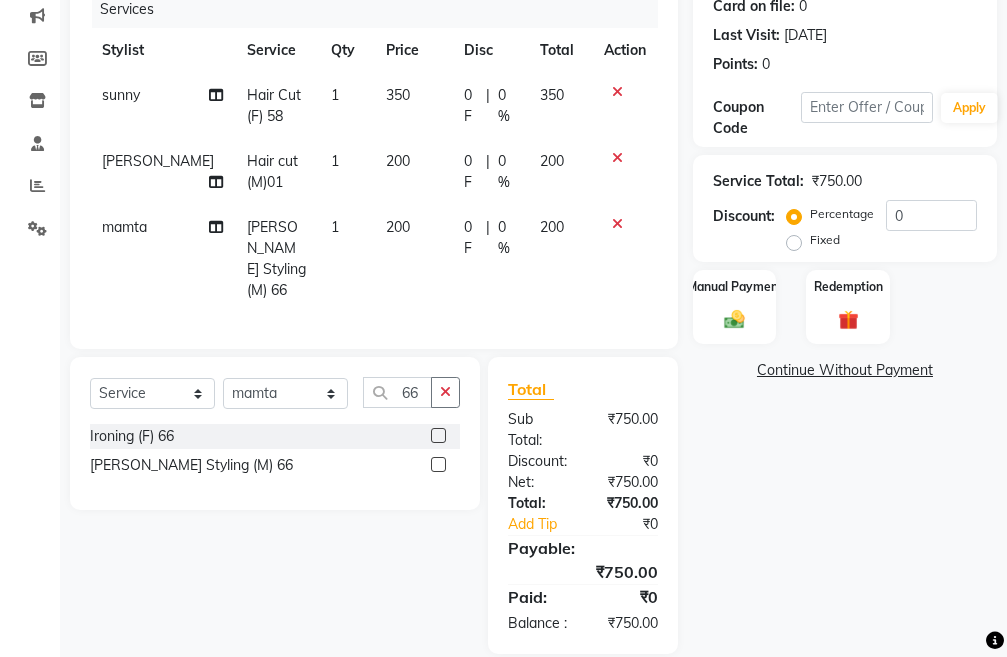 scroll, scrollTop: 307, scrollLeft: 0, axis: vertical 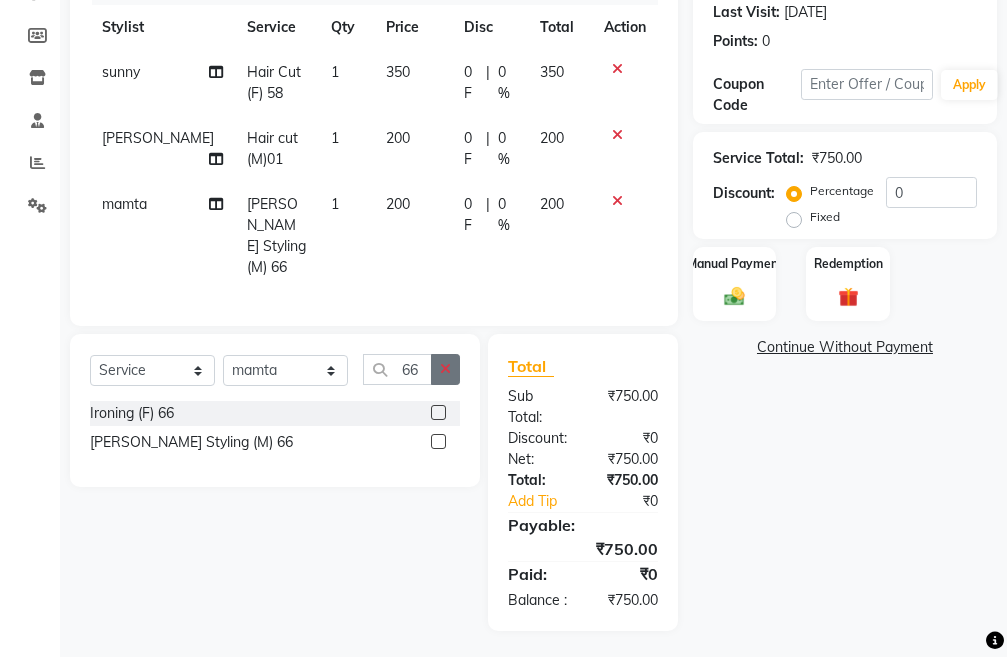 click 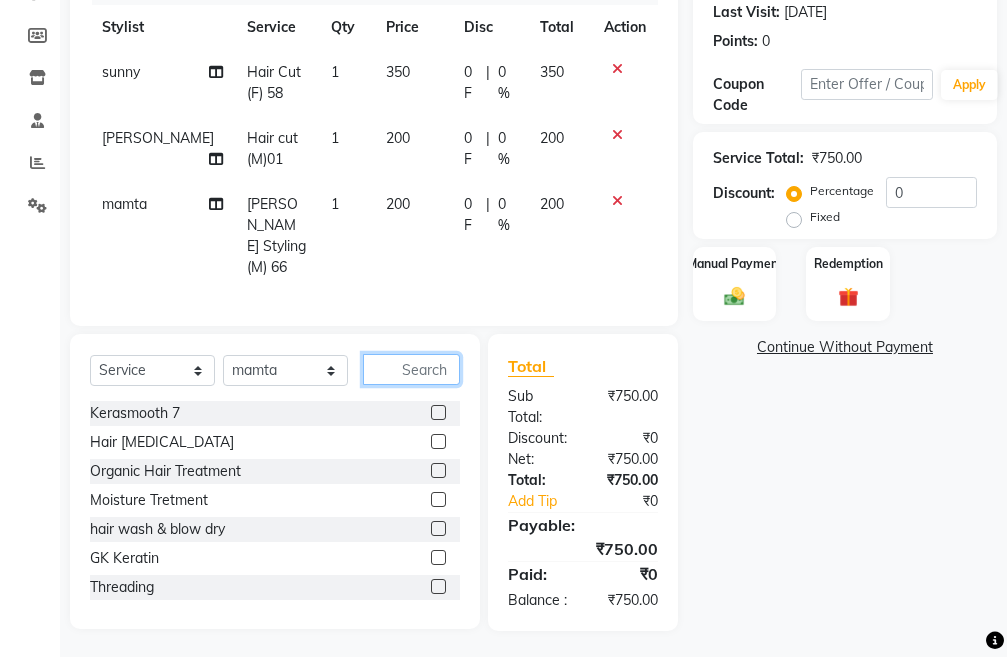 click 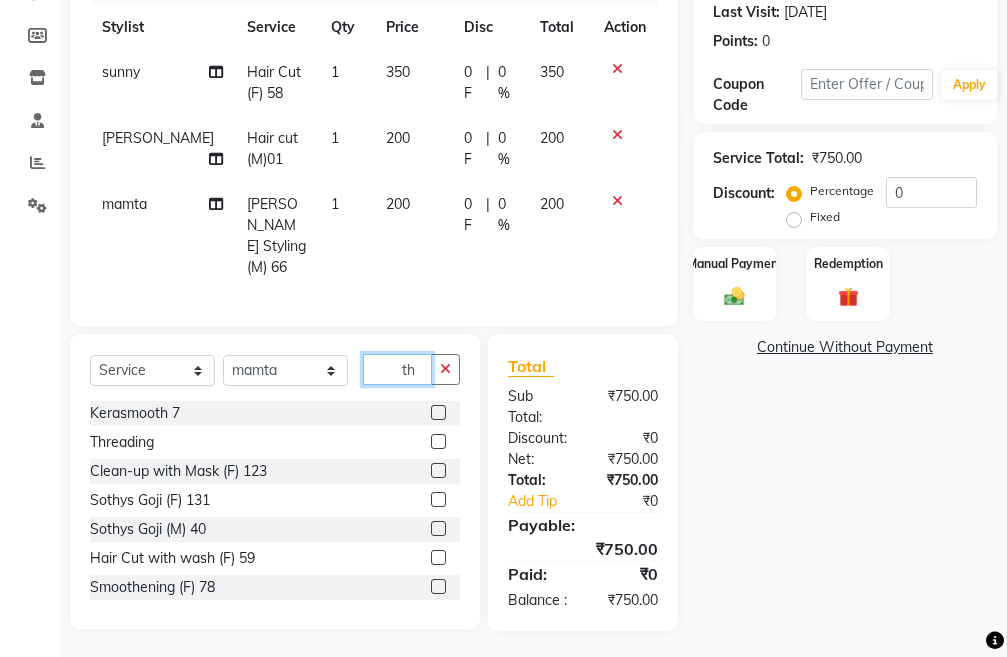 type on "th" 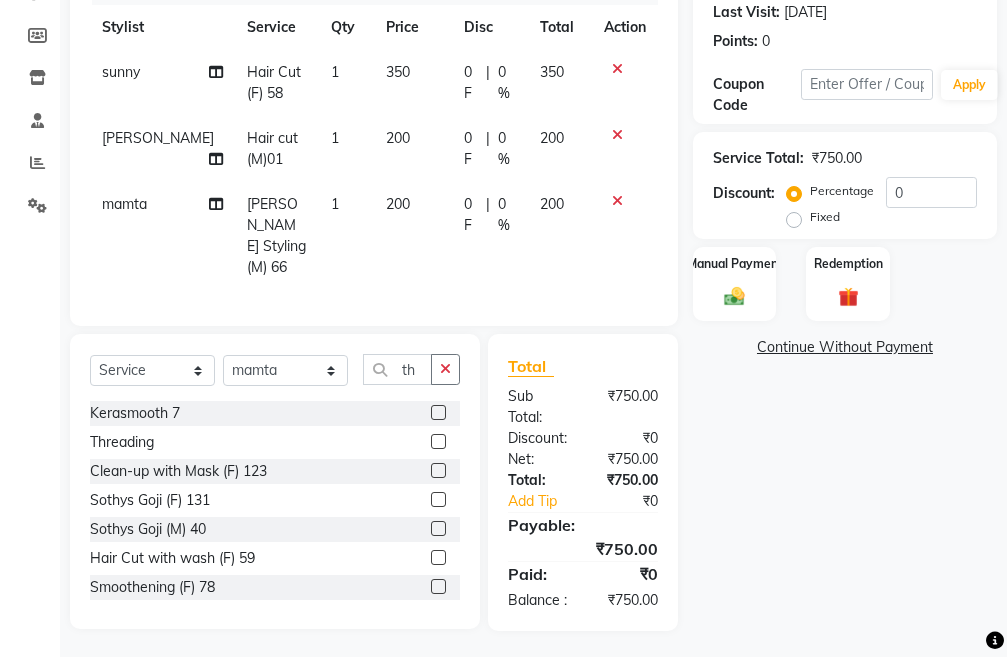 click 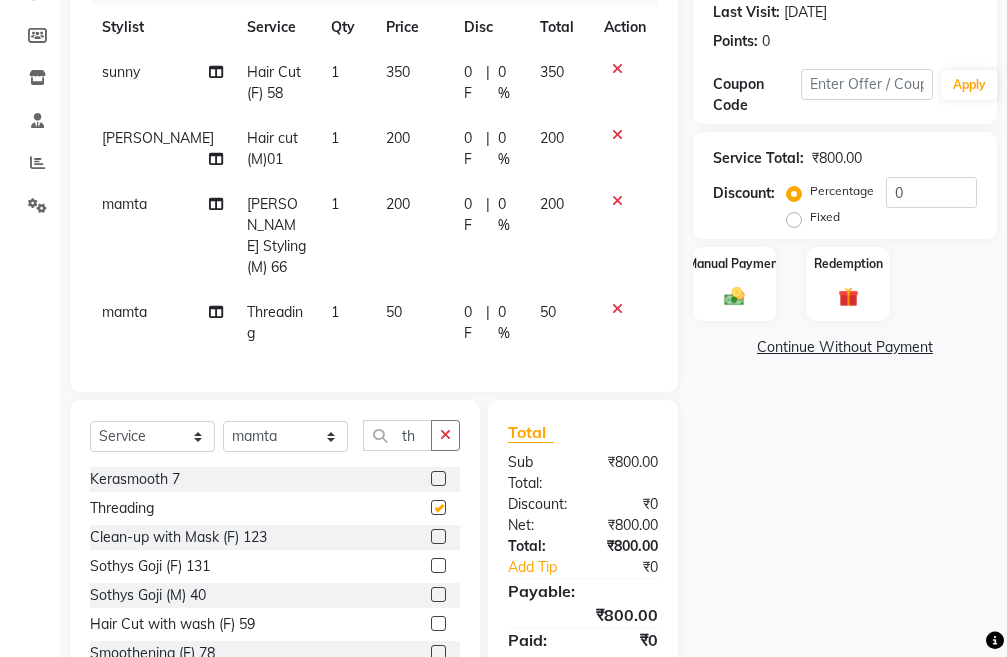 checkbox on "false" 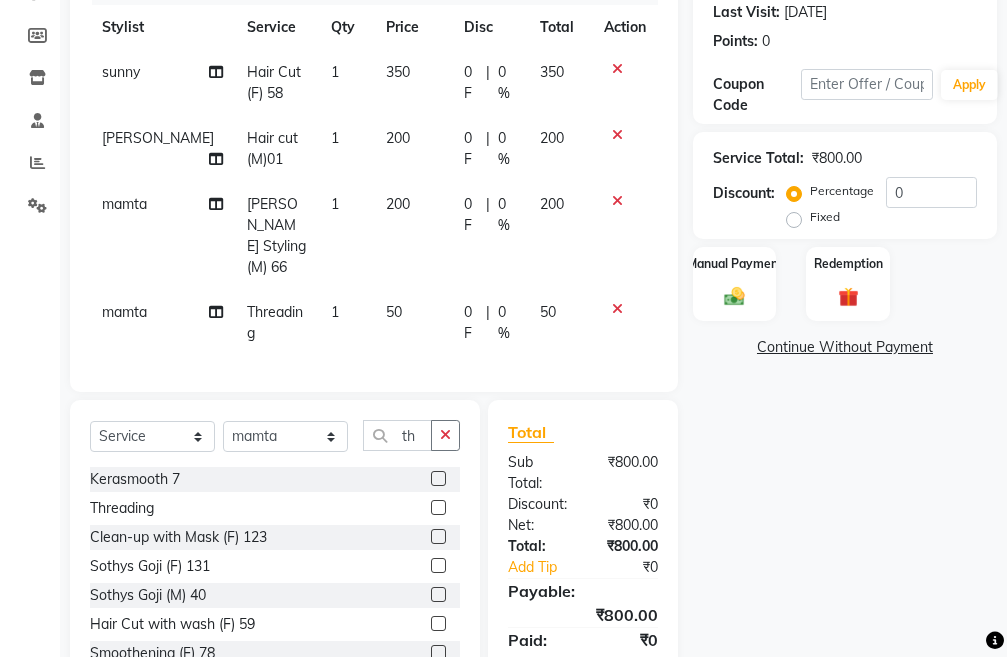click on "mamta" 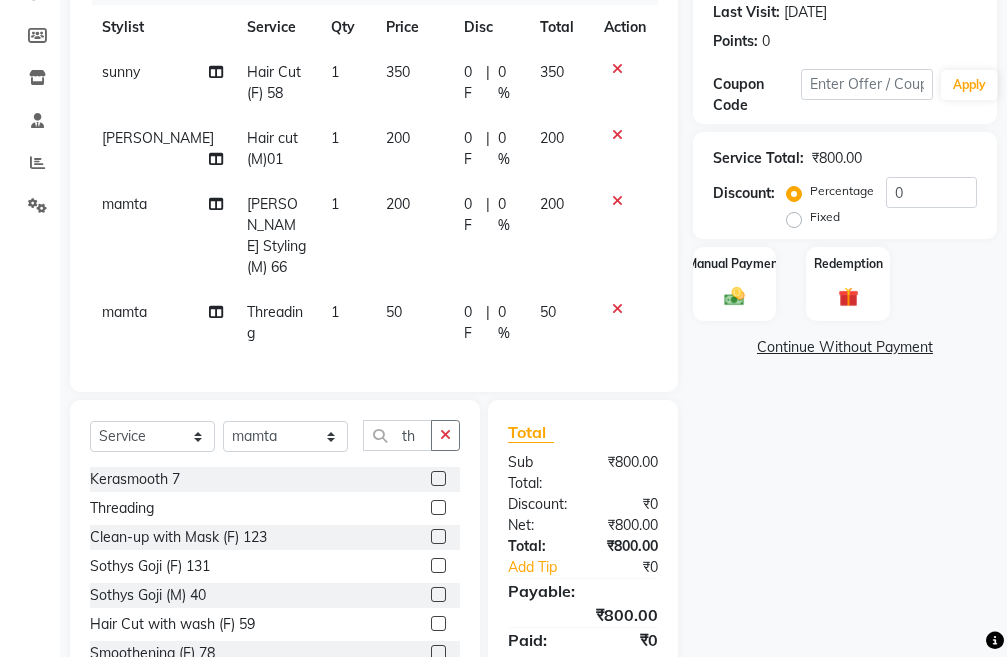 select on "74352" 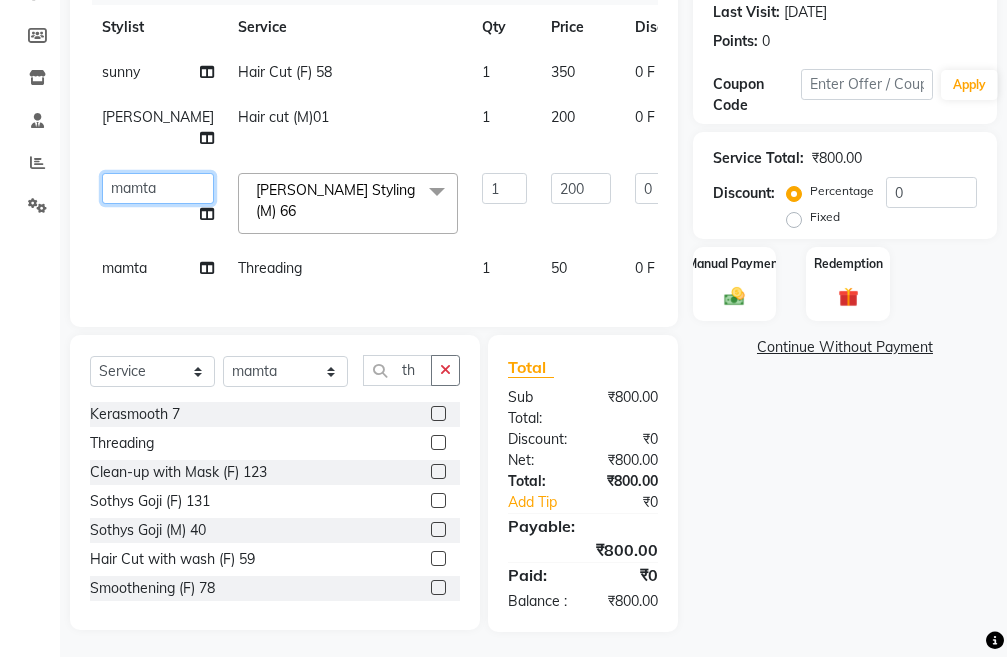 click on "Admin   chahit   COUNTOR   [PERSON_NAME]   mamta   [PERSON_NAME]   navi   [PERSON_NAME]   [PERSON_NAME]   [PERSON_NAME]   sunny   tip" 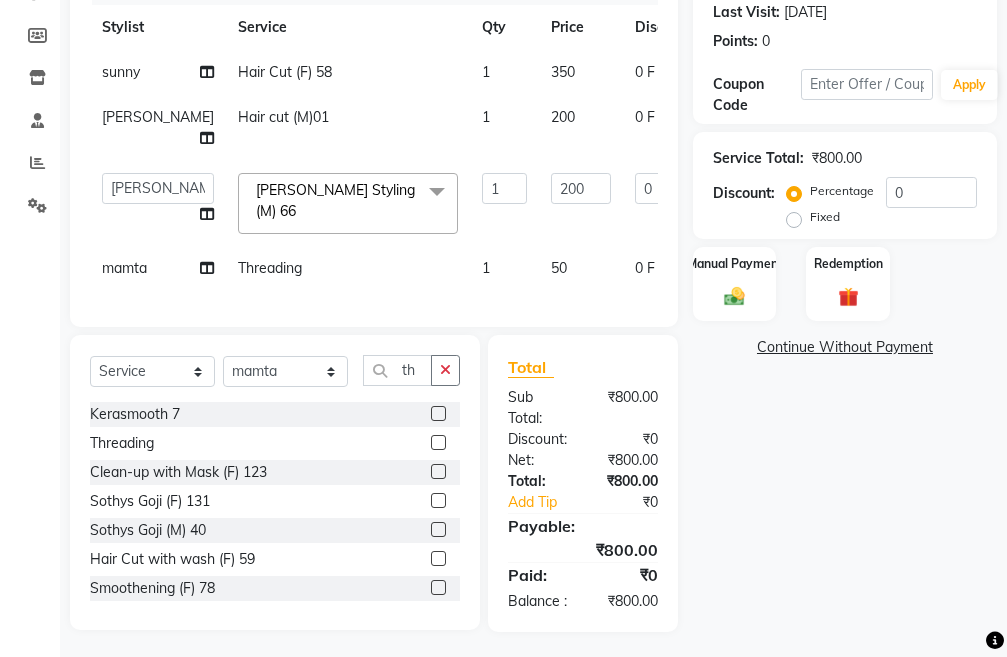 select on "78660" 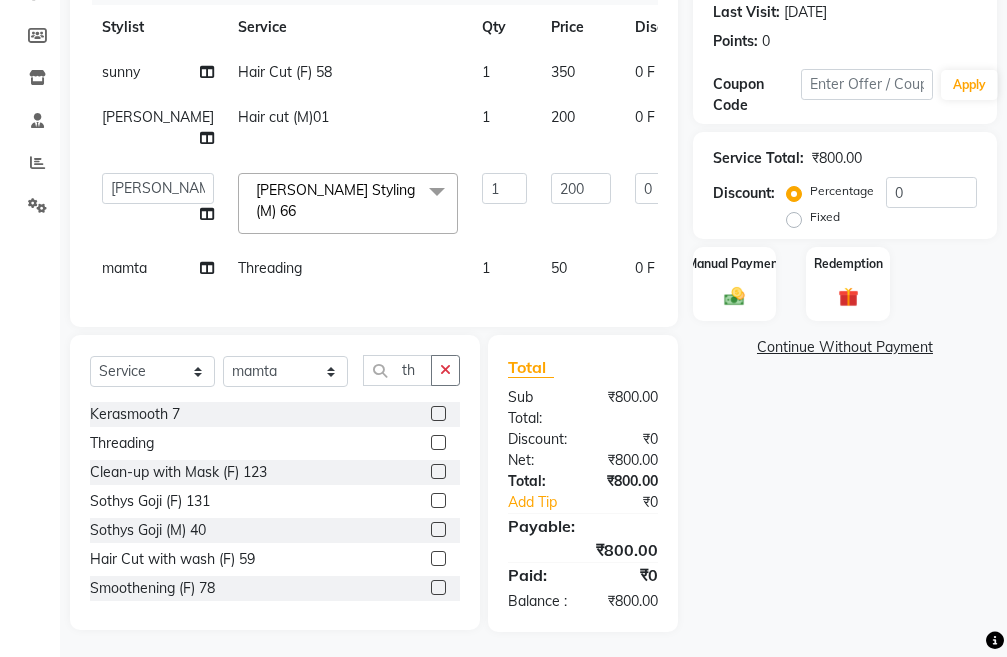 click on "Name: Aaaaaaaaaa  Membership:  No Active Membership  Total Visits:  102 Card on file:  0 Last Visit:   [DATE] Points:   0  Coupon Code Apply Service Total:  ₹800.00  Discount:  Percentage   Fixed  0 Manual Payment Redemption  Continue Without Payment" 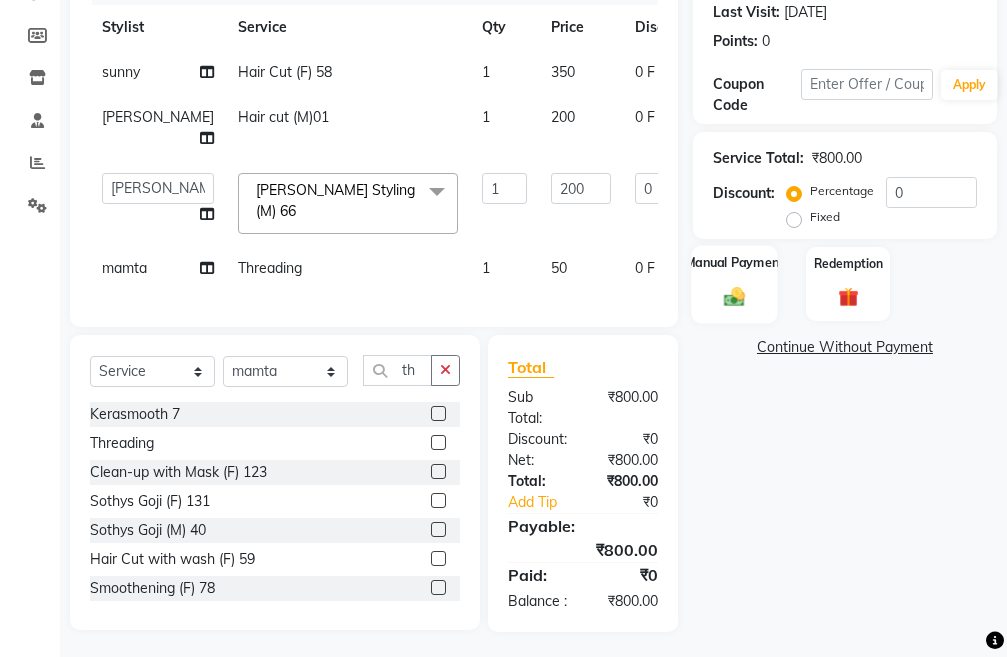click 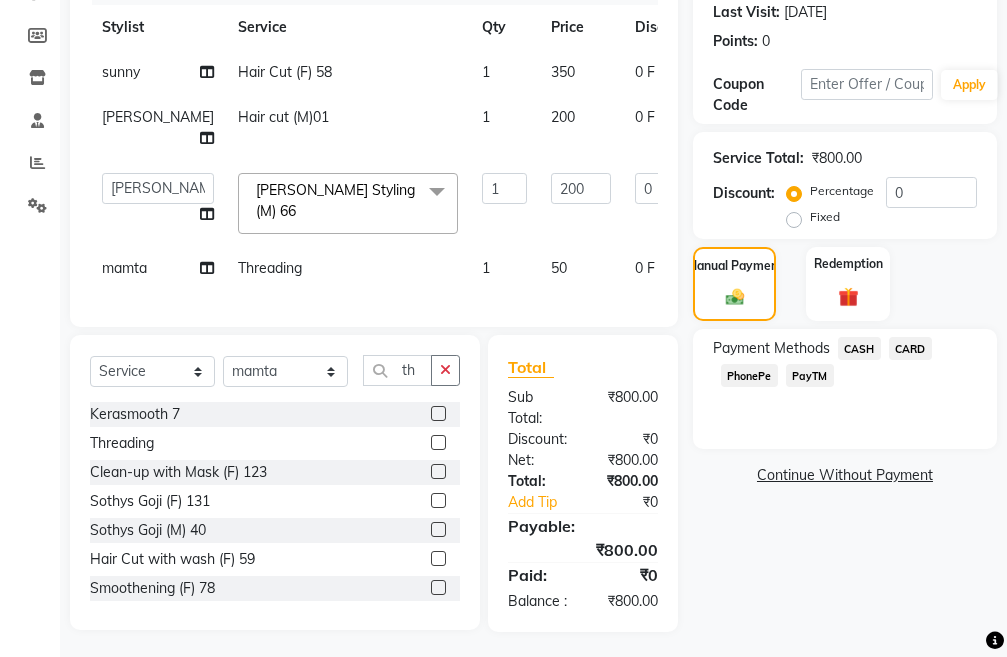 click on "PayTM" 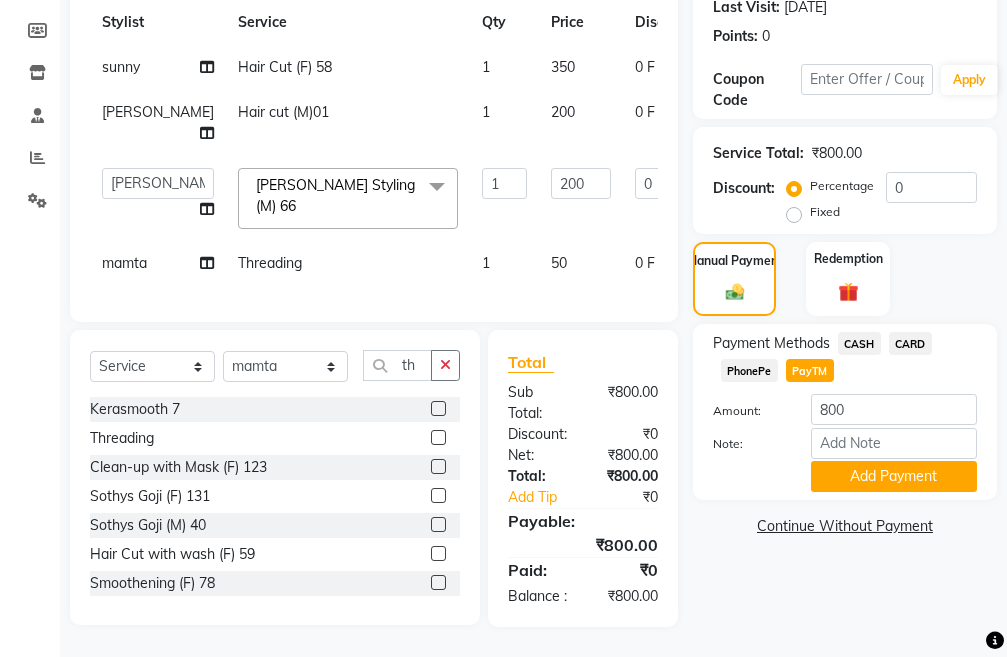 scroll, scrollTop: 362, scrollLeft: 0, axis: vertical 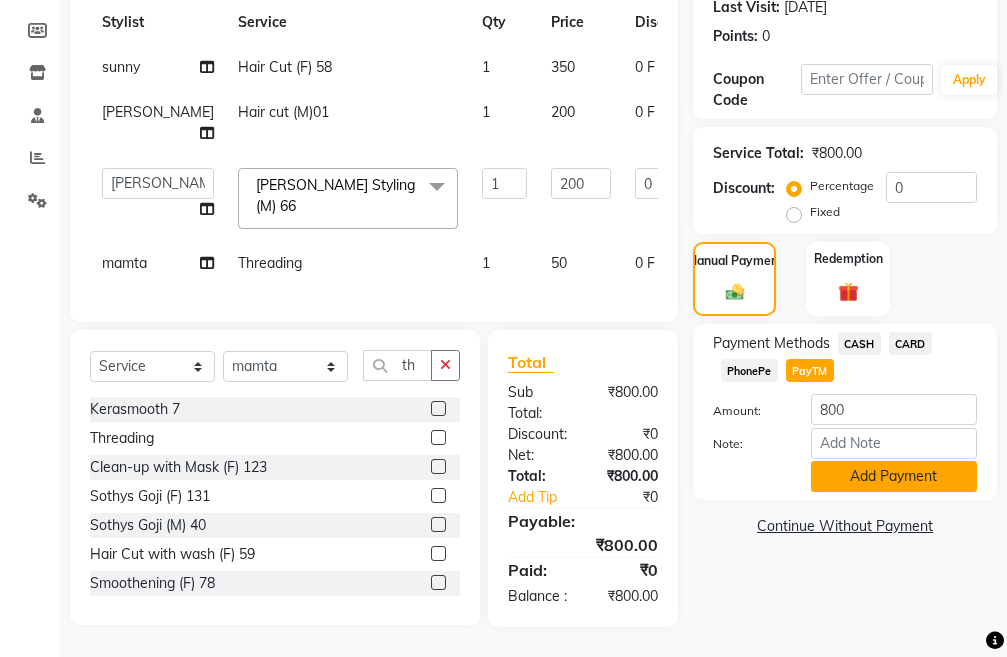 click on "Add Payment" 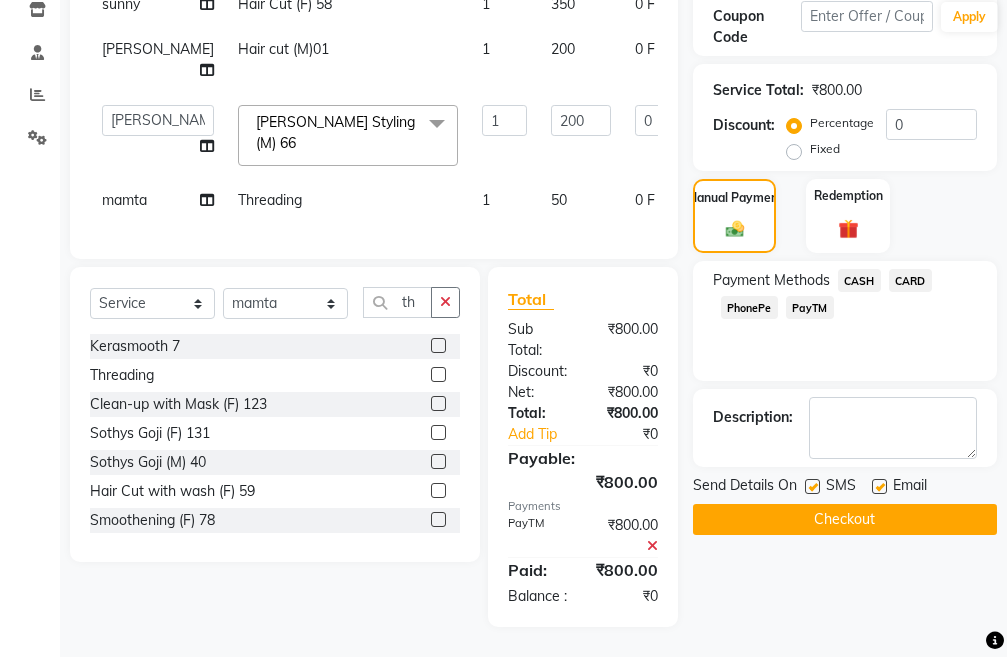 scroll, scrollTop: 425, scrollLeft: 0, axis: vertical 